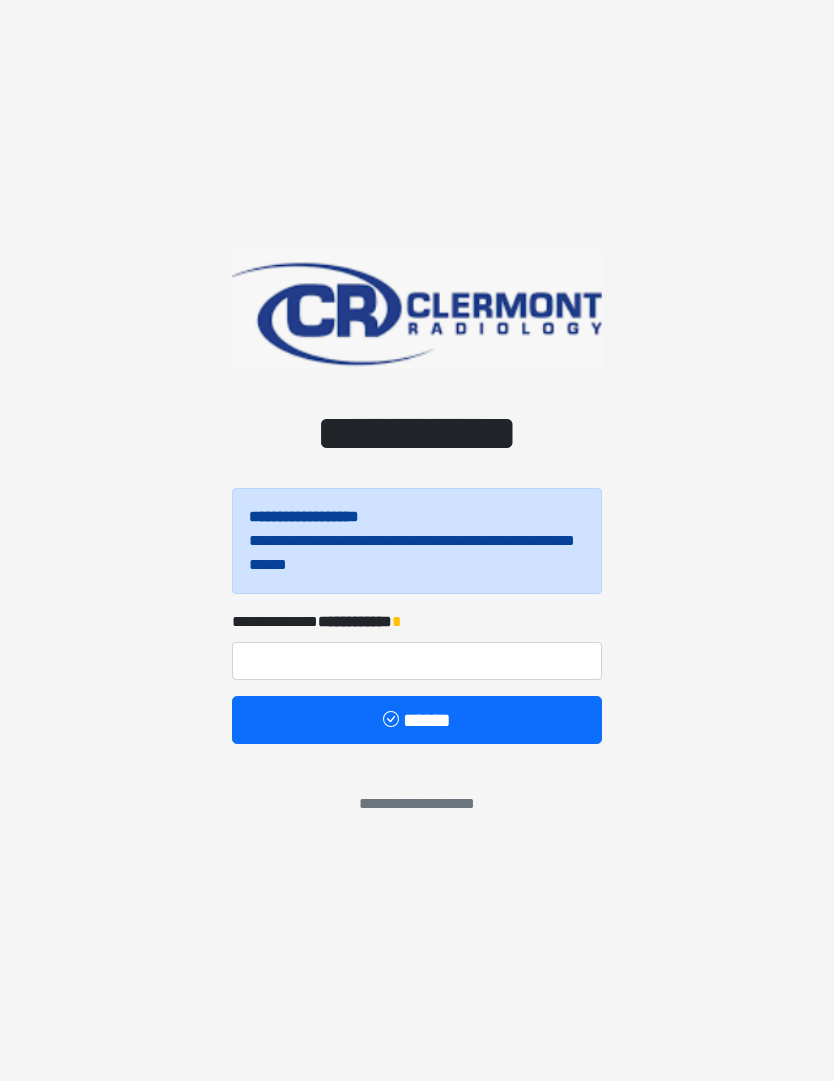 scroll, scrollTop: 0, scrollLeft: 0, axis: both 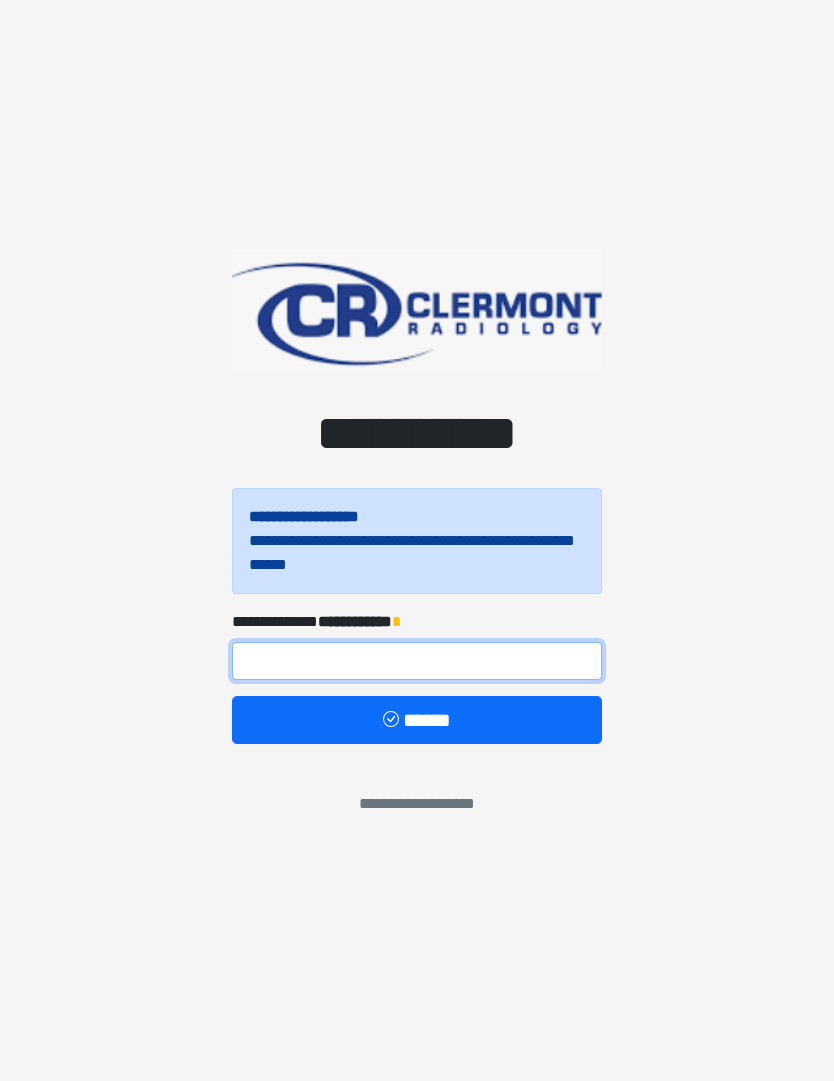 click at bounding box center (417, 661) 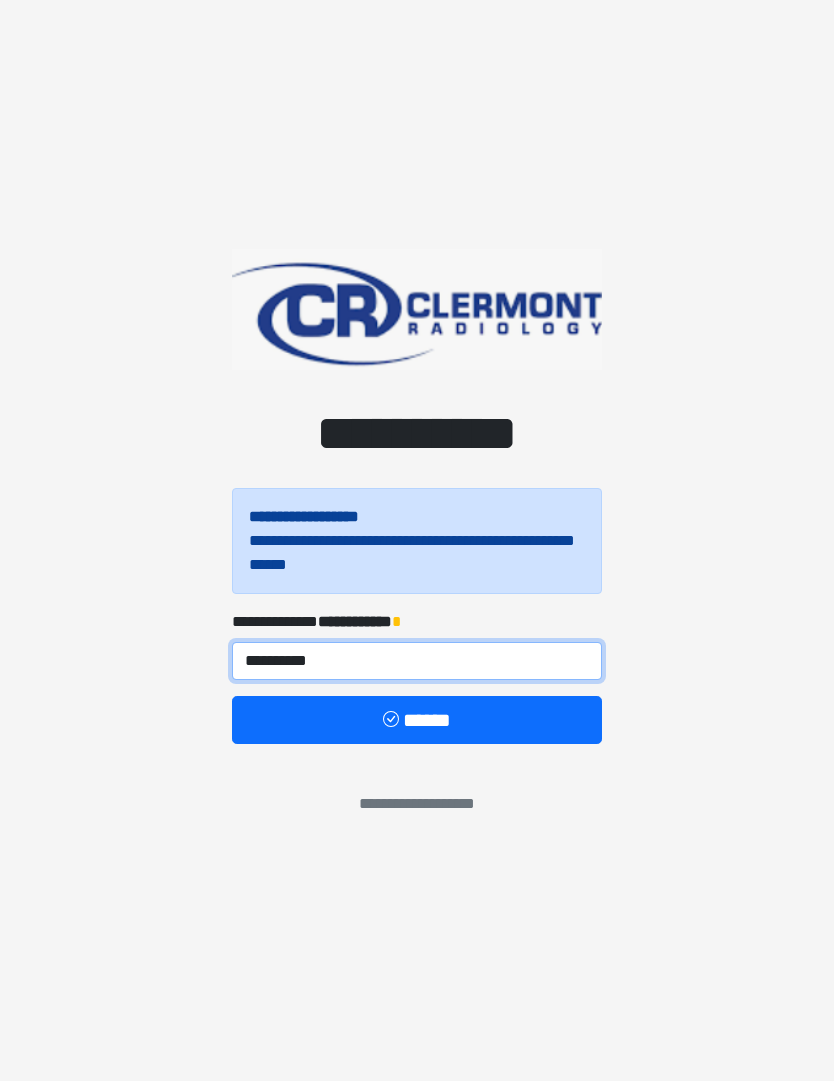 type on "**********" 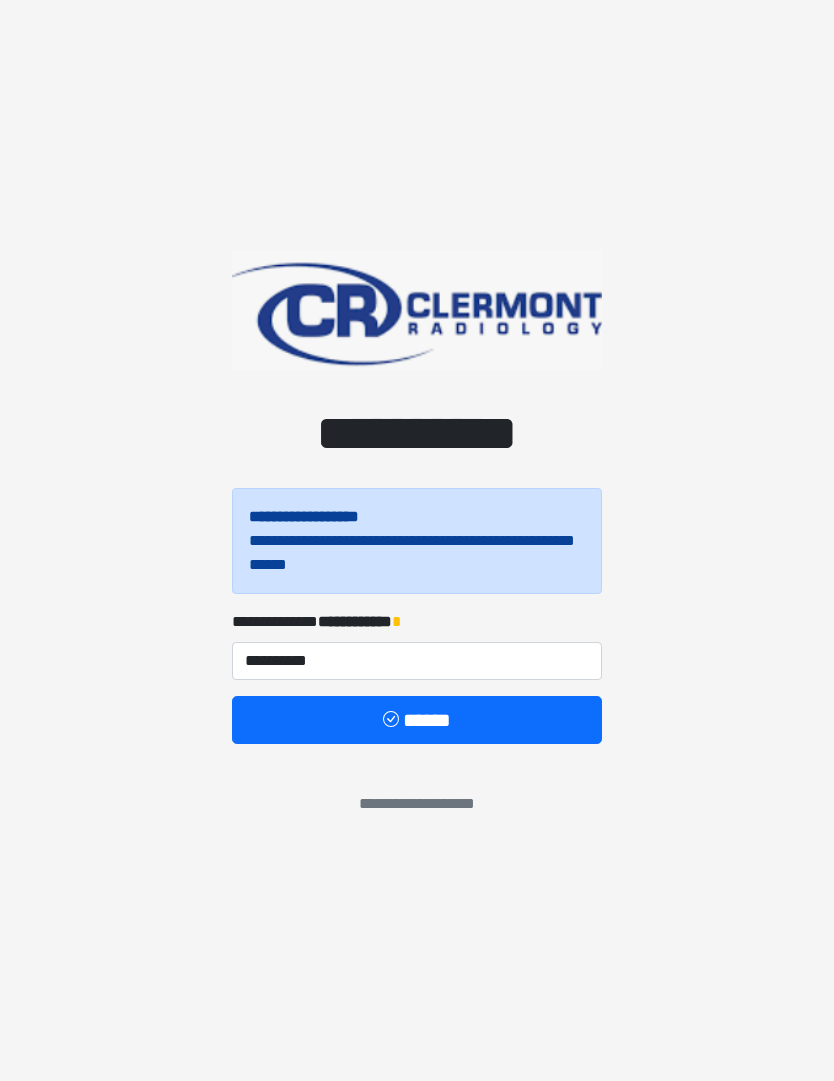 click on "******" at bounding box center (417, 720) 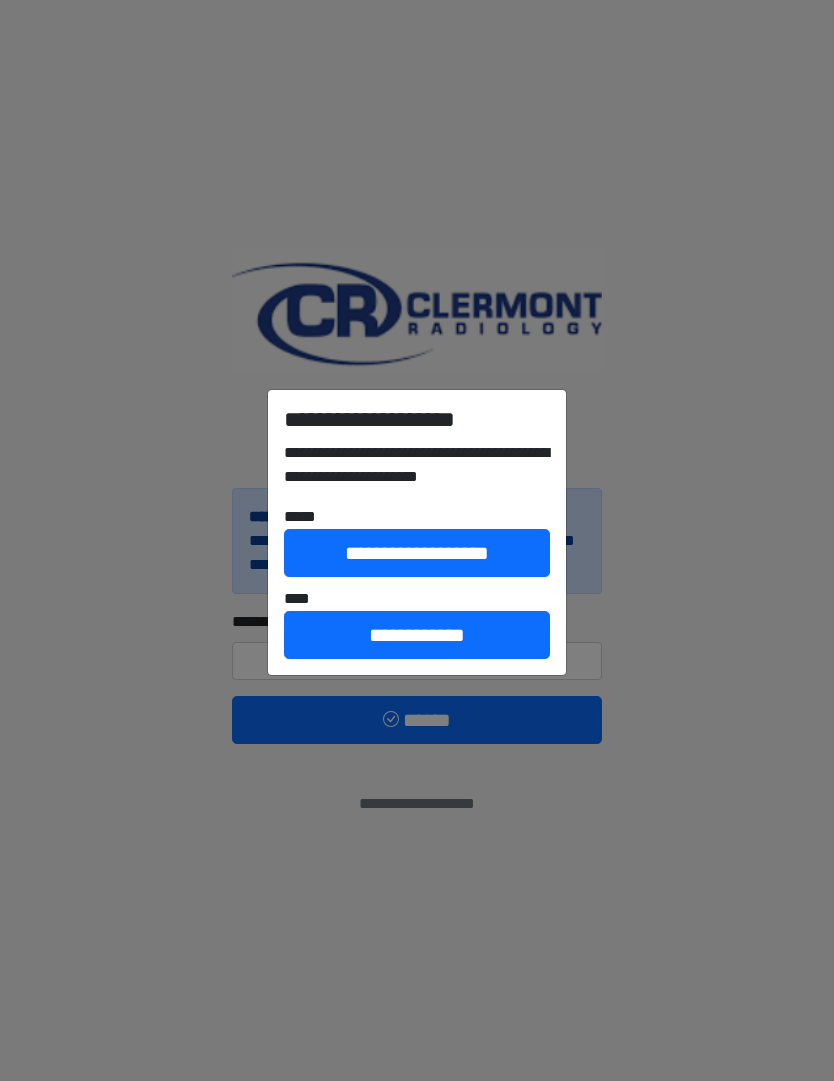 click on "**********" at bounding box center (417, 635) 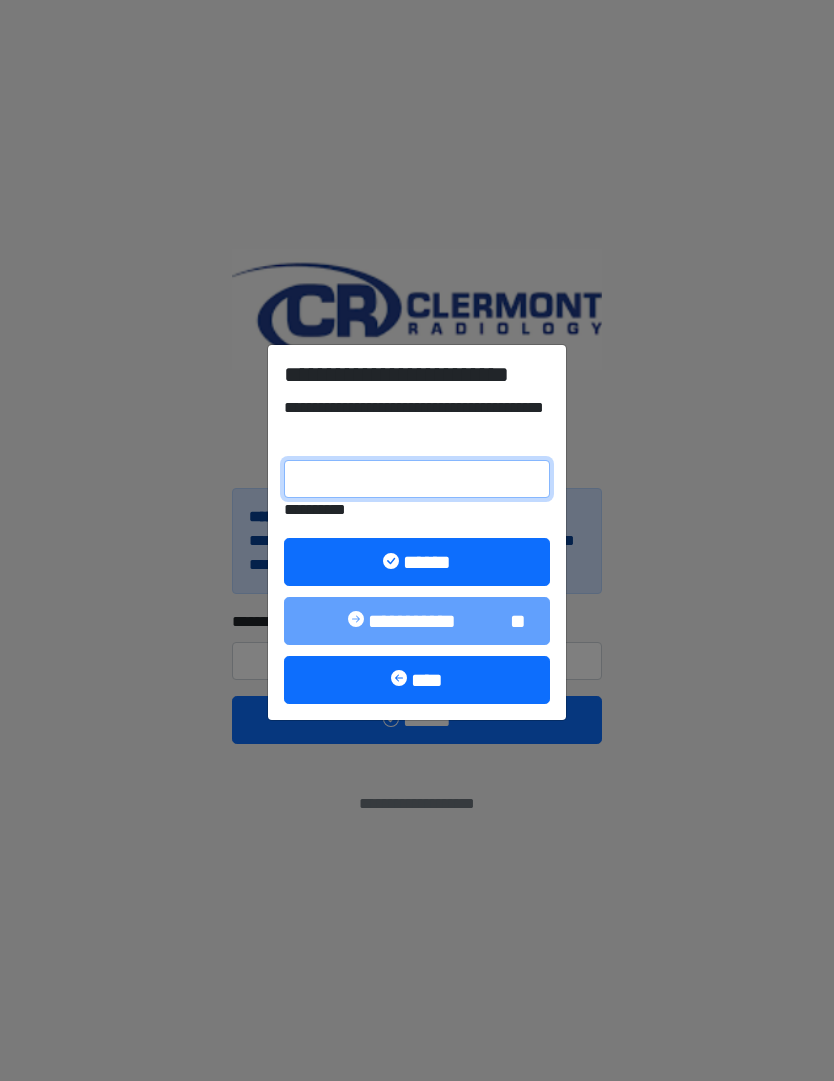 click on "**********" at bounding box center (417, 479) 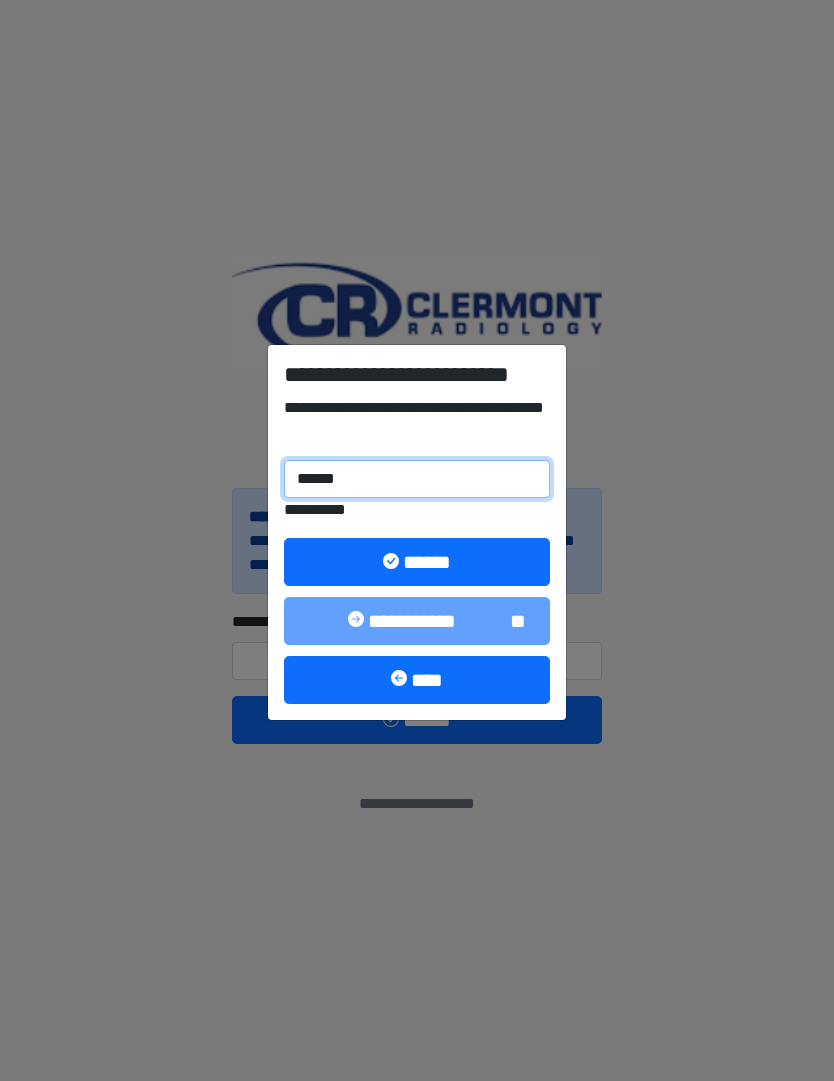 type on "******" 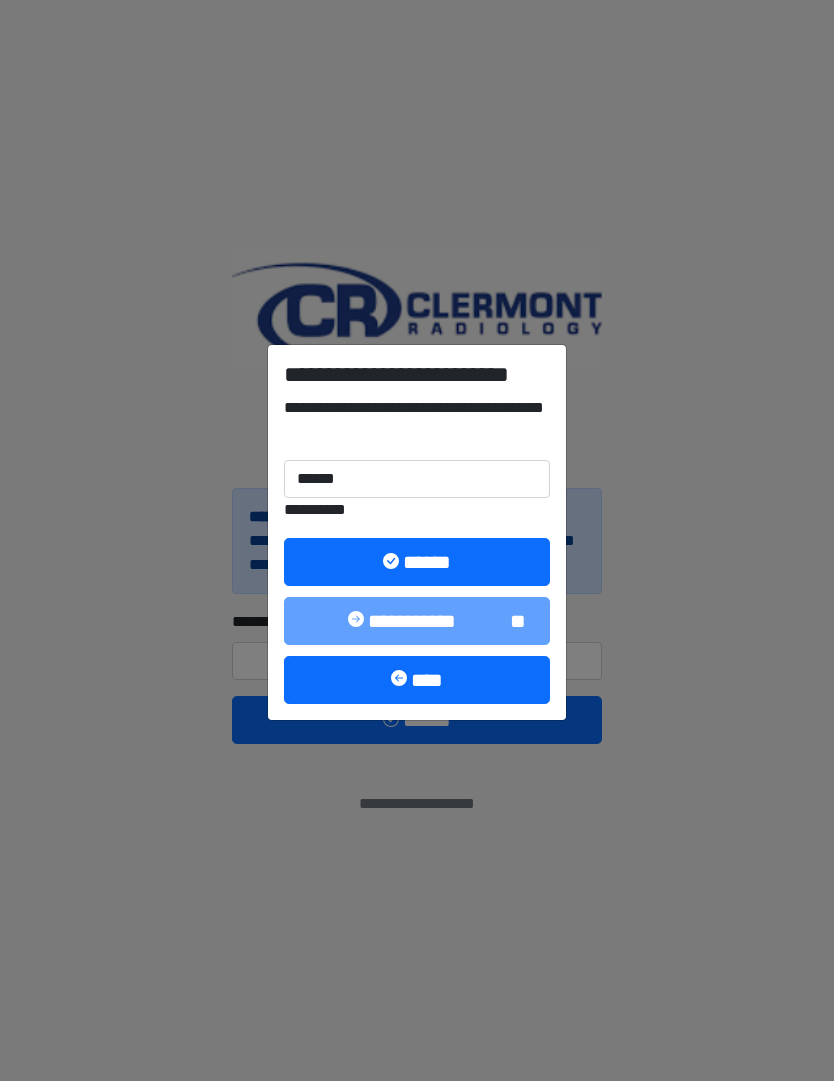 click on "******" at bounding box center (417, 562) 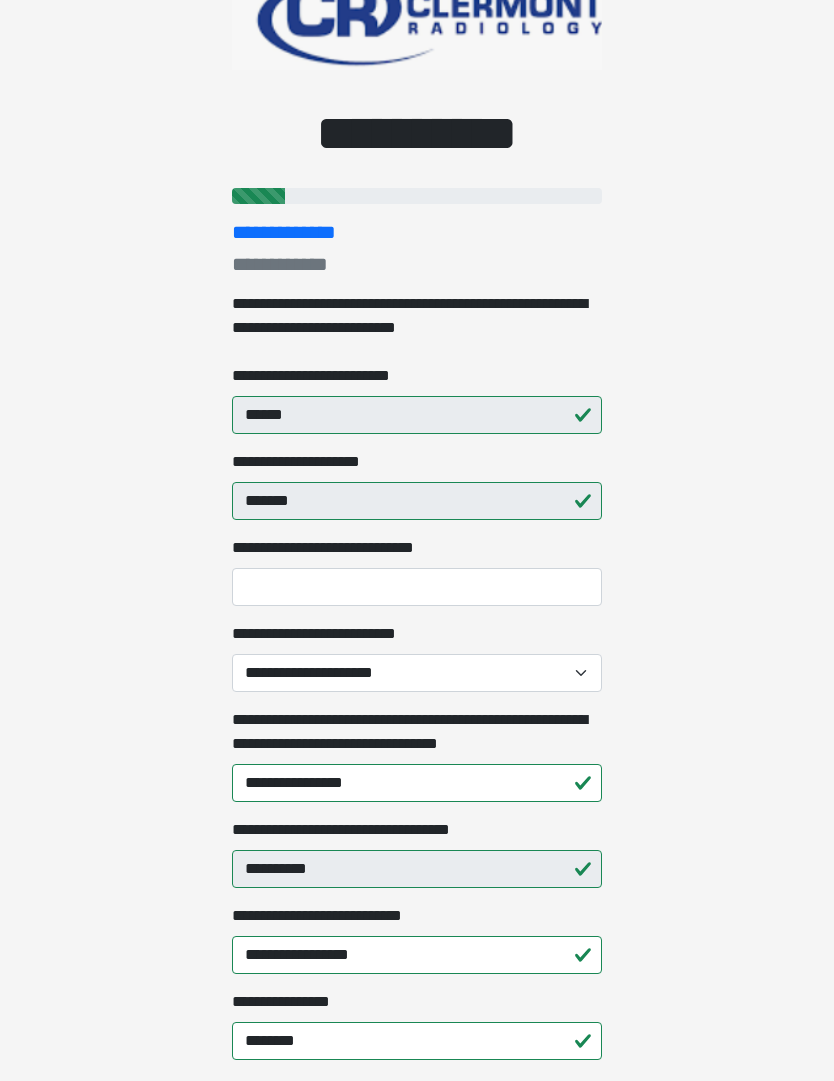scroll, scrollTop: 104, scrollLeft: 0, axis: vertical 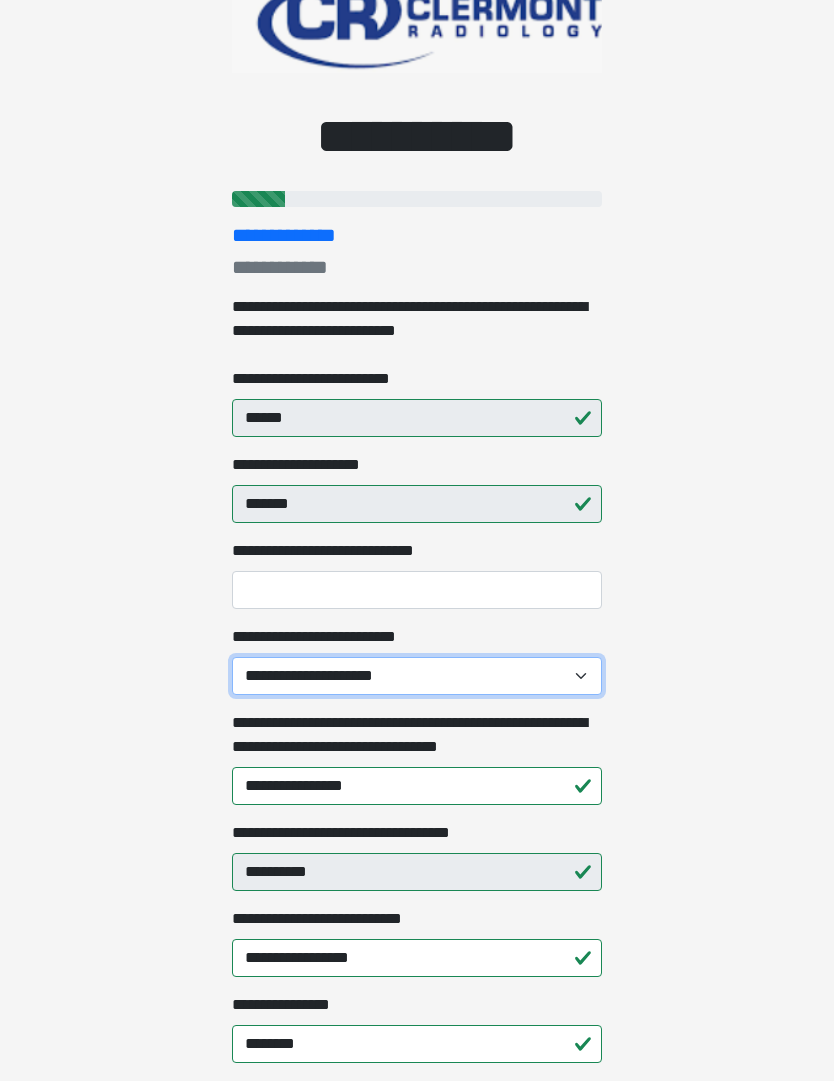 click on "**********" at bounding box center (417, 676) 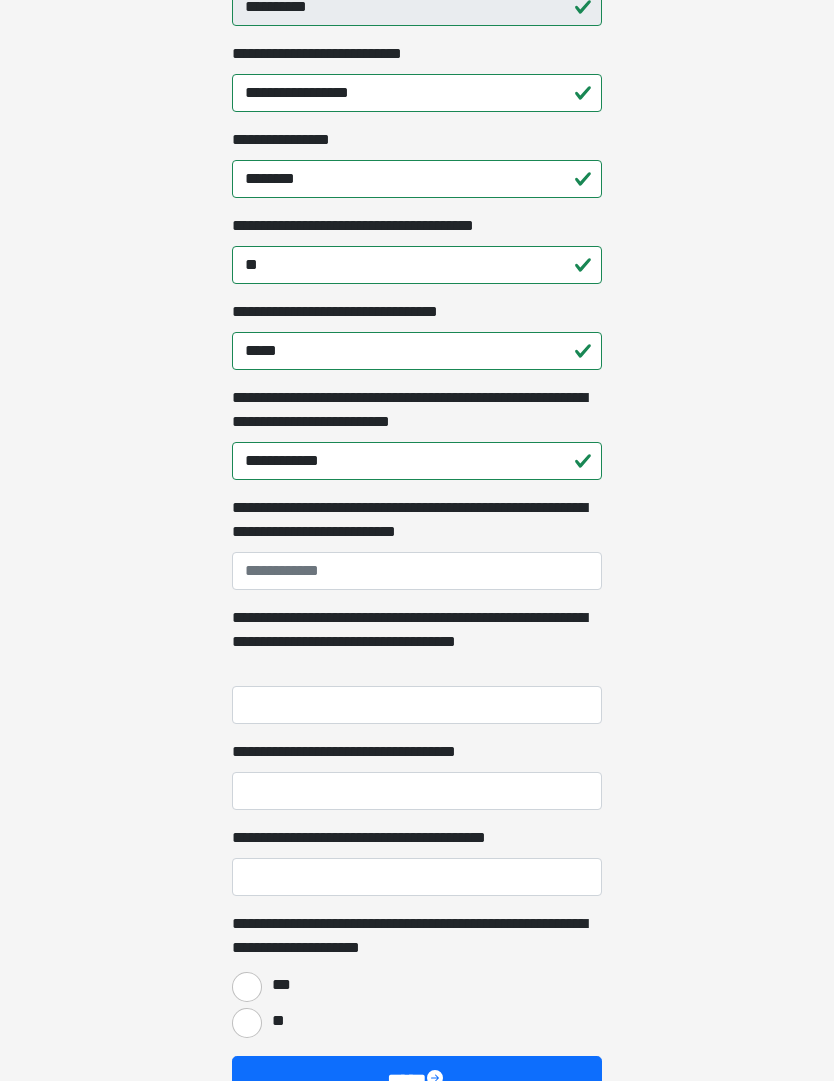 scroll, scrollTop: 970, scrollLeft: 0, axis: vertical 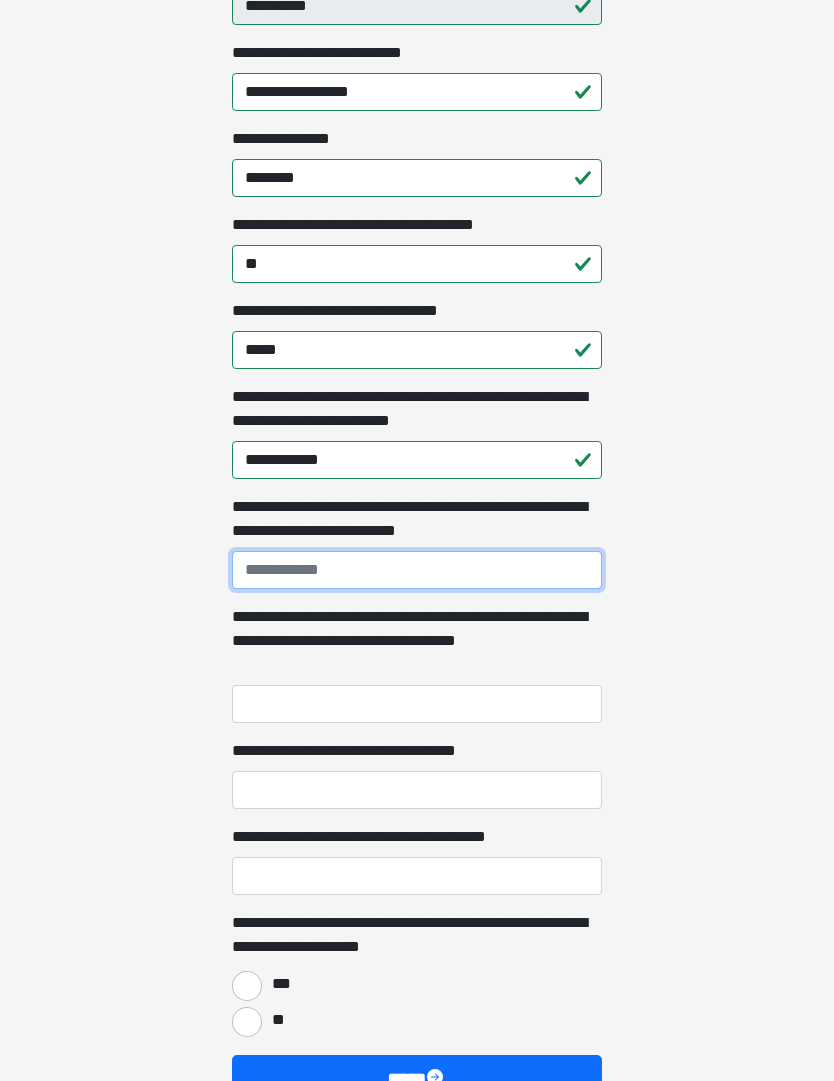 click on "**********" at bounding box center (417, 570) 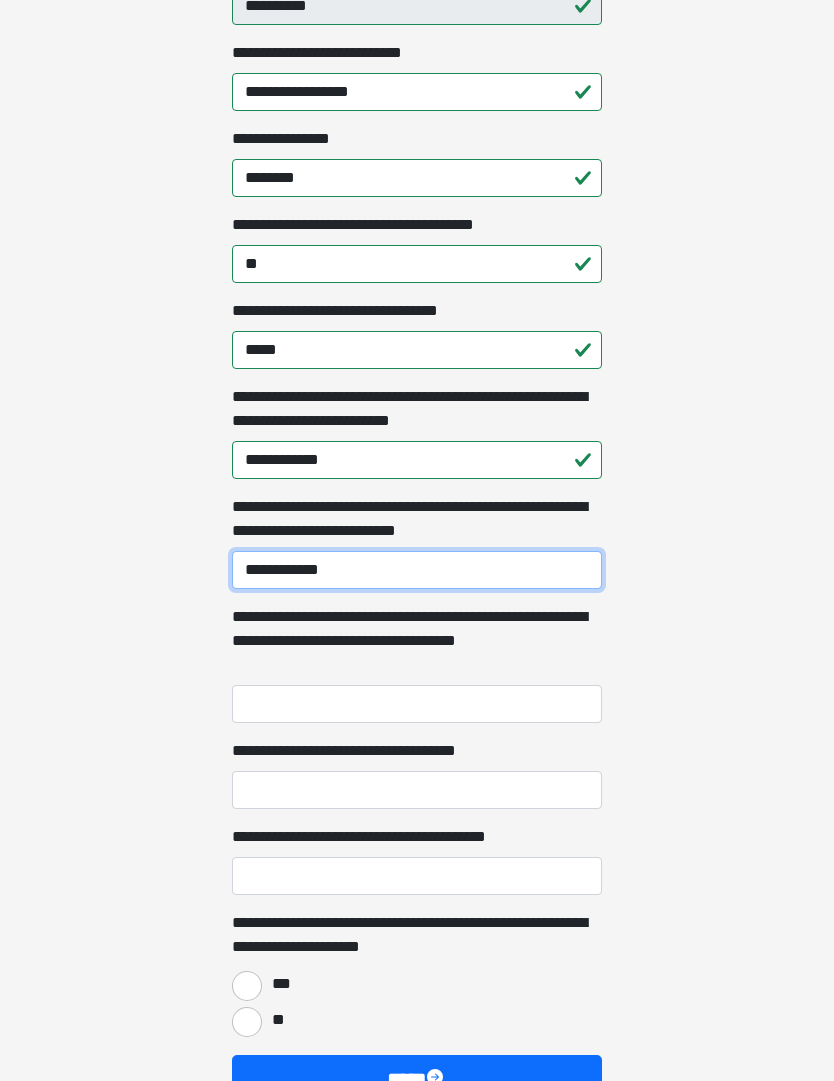 type on "**********" 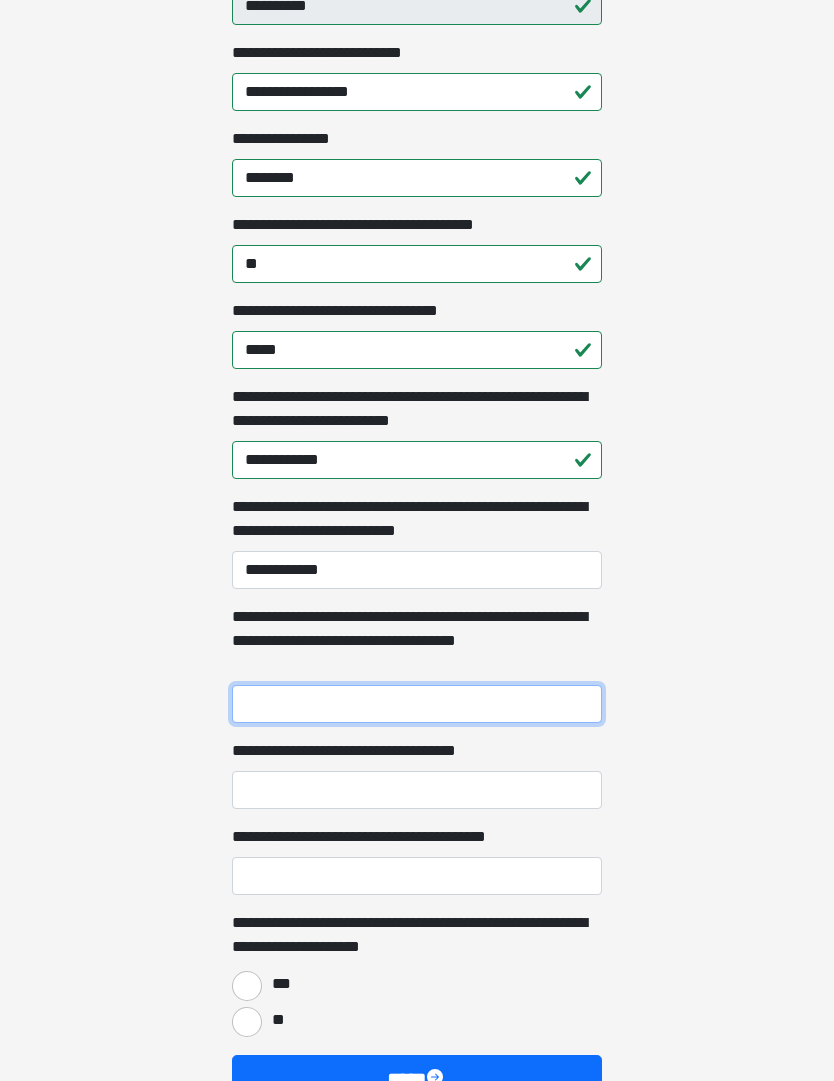click on "**********" at bounding box center [417, 704] 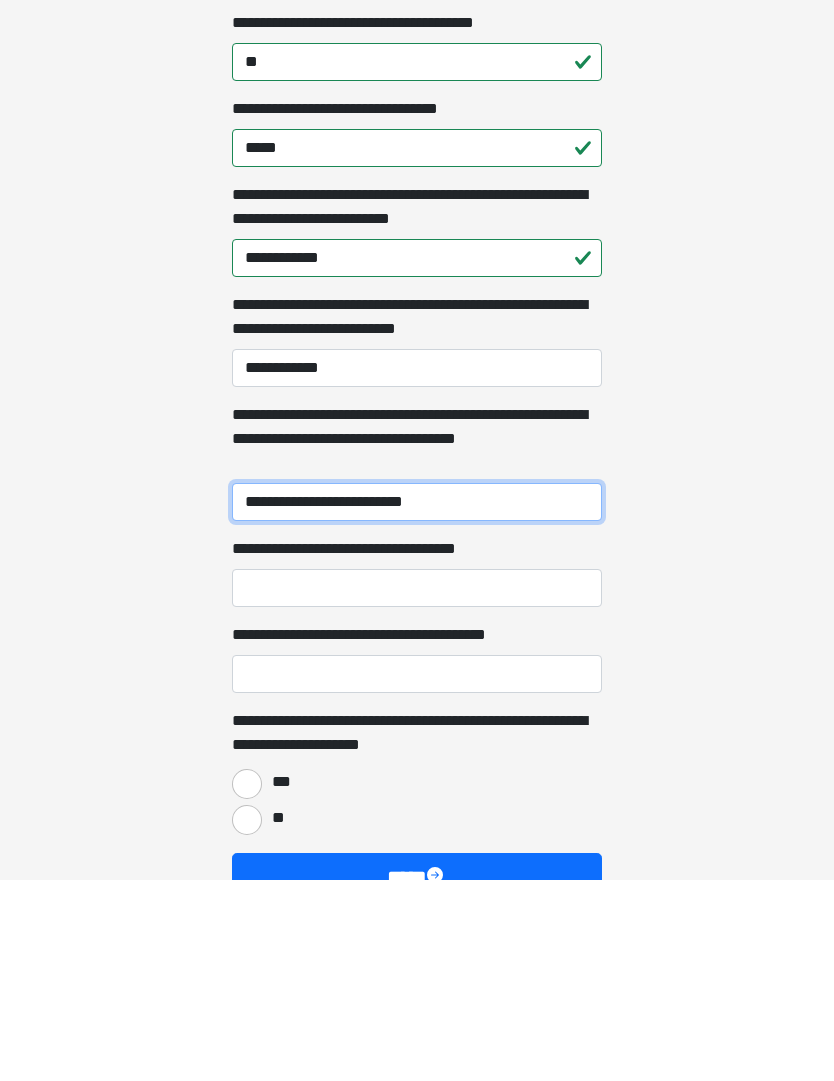 type on "**********" 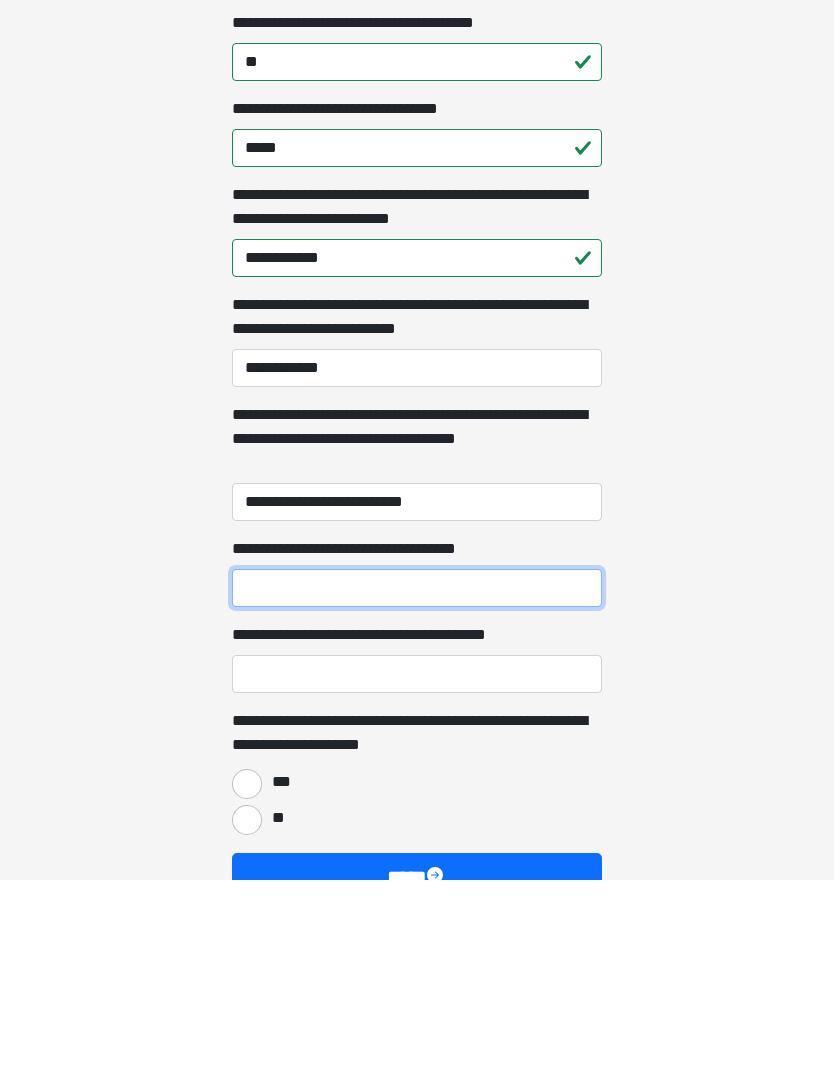click on "**********" at bounding box center [417, 790] 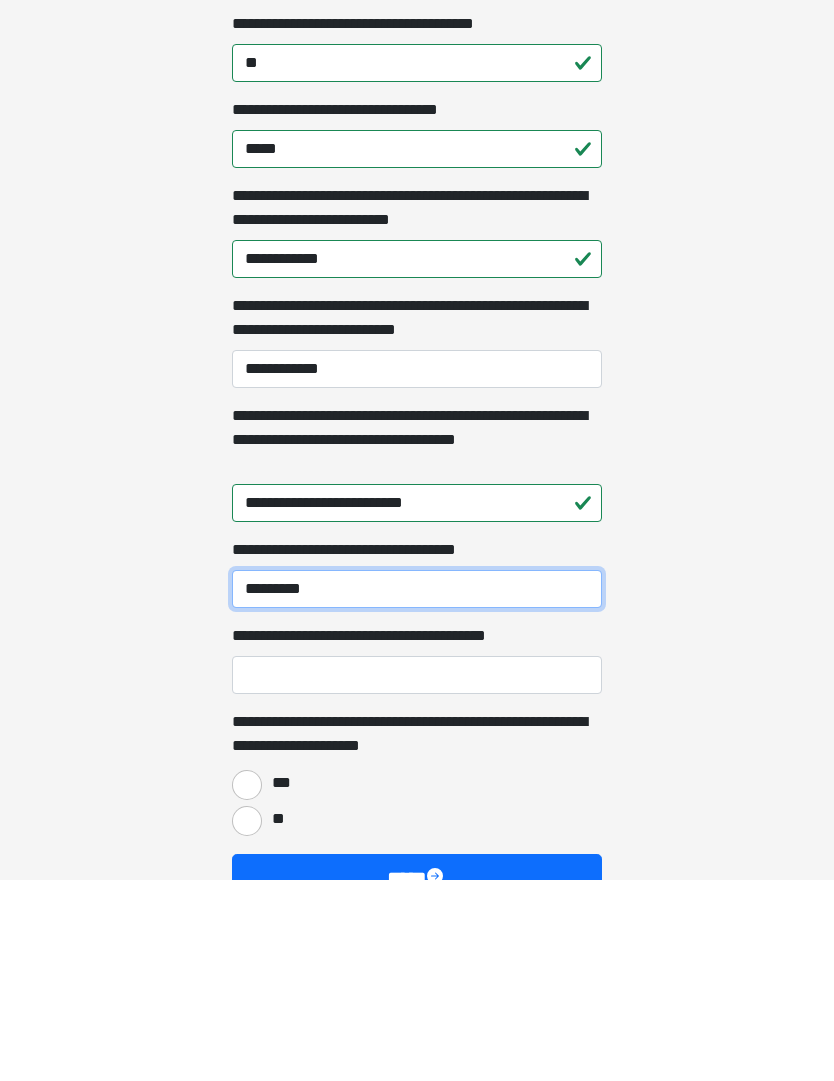type on "********" 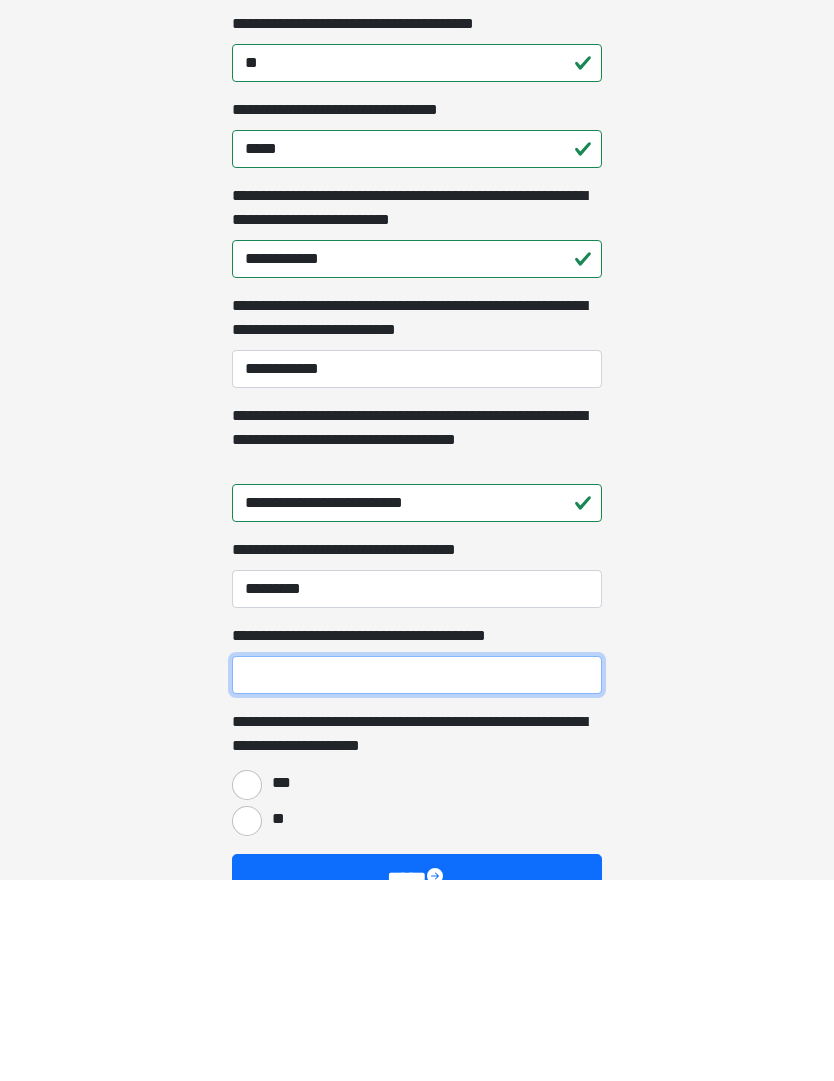 click on "**********" at bounding box center [417, 876] 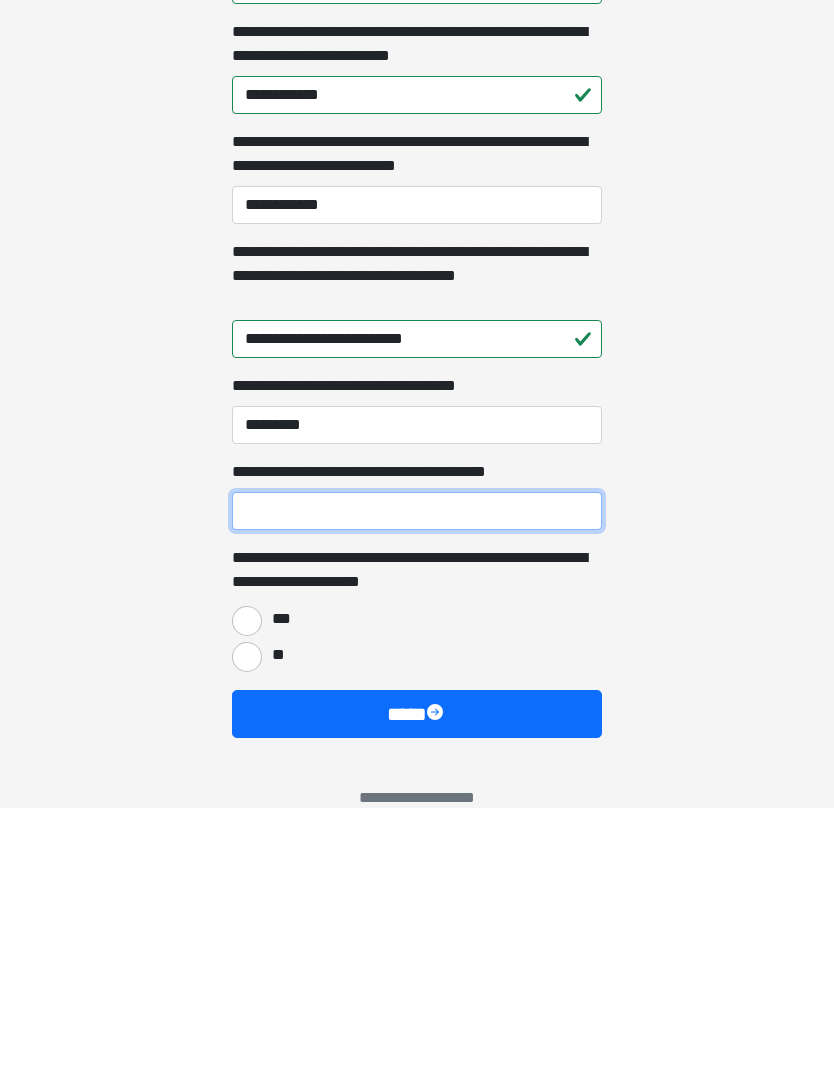 scroll, scrollTop: 1074, scrollLeft: 0, axis: vertical 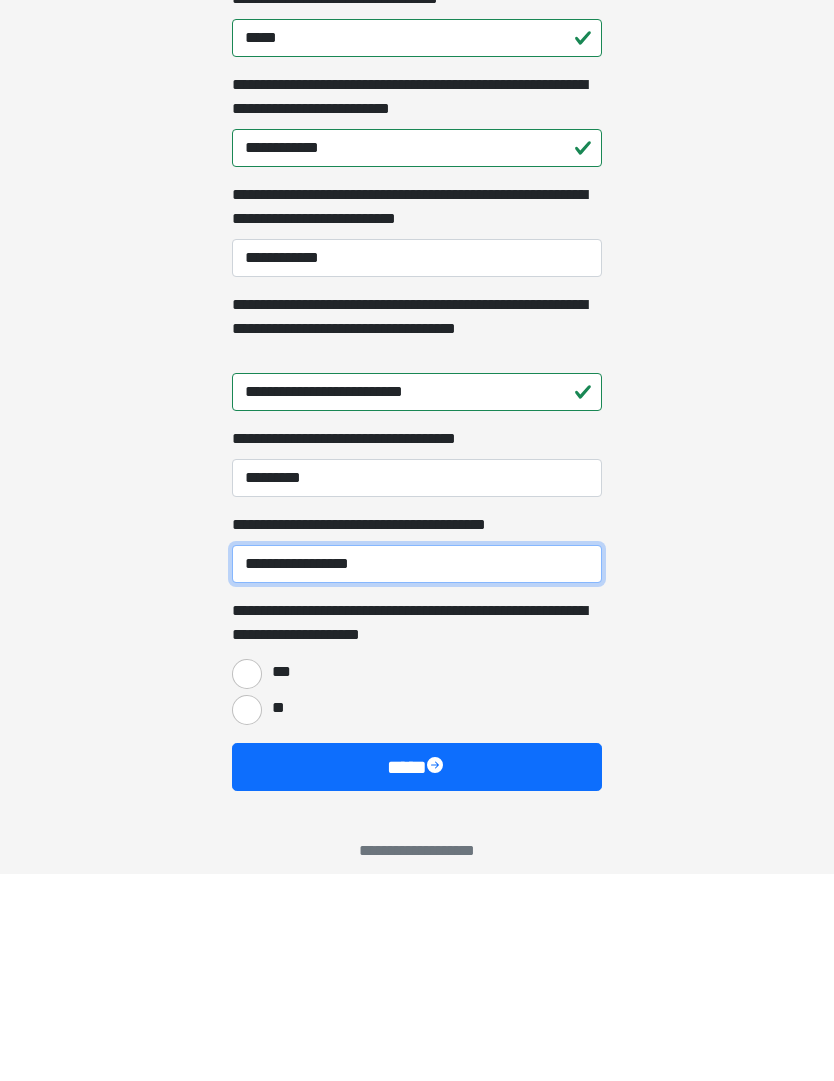 click on "**********" at bounding box center [417, 772] 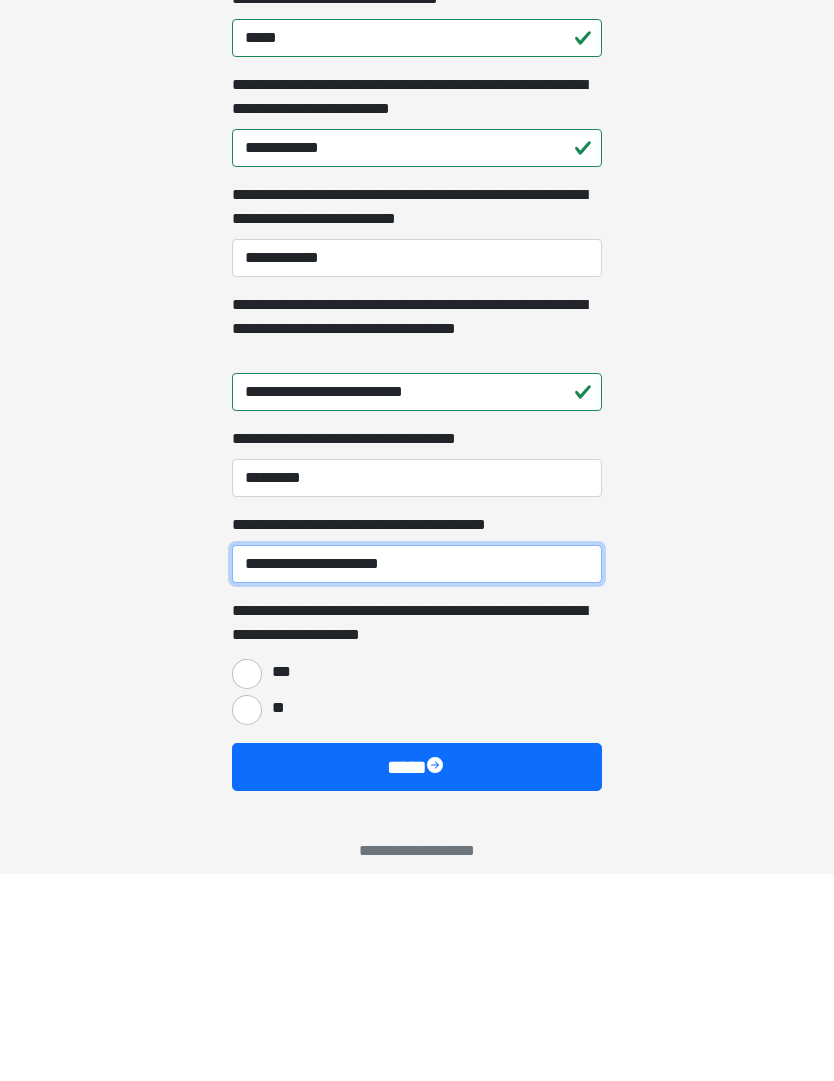 click on "**********" at bounding box center [417, 772] 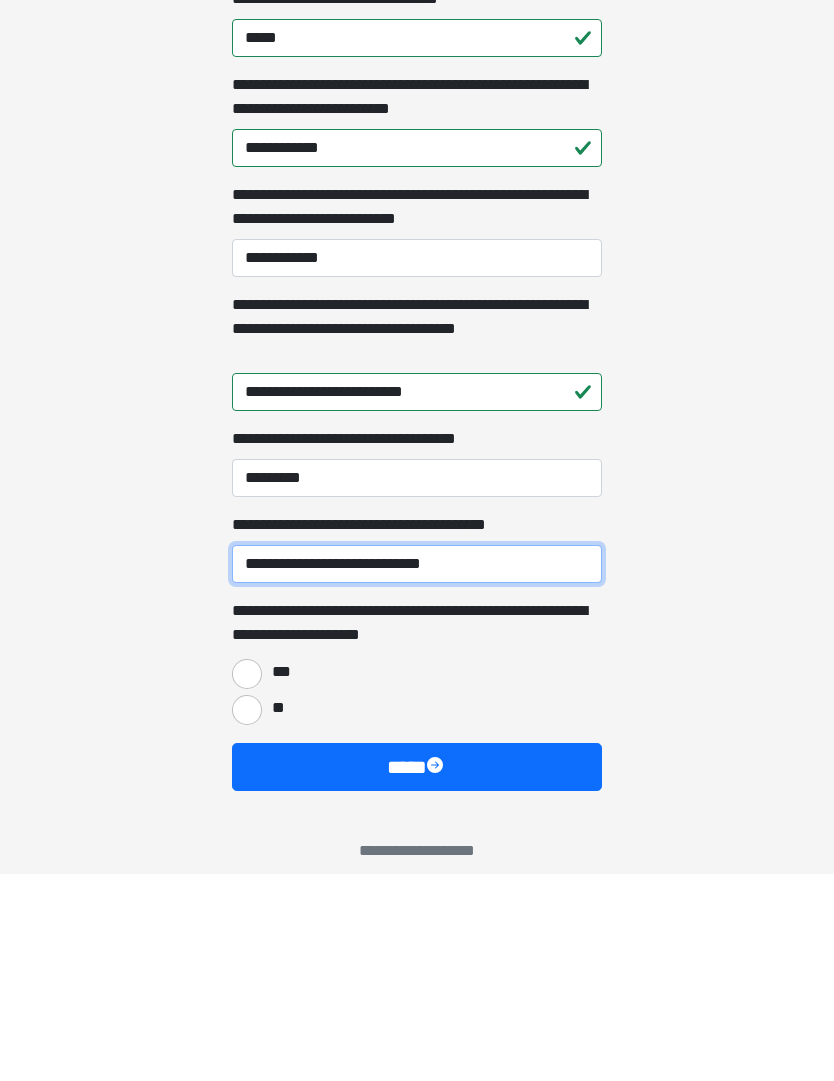 type on "**********" 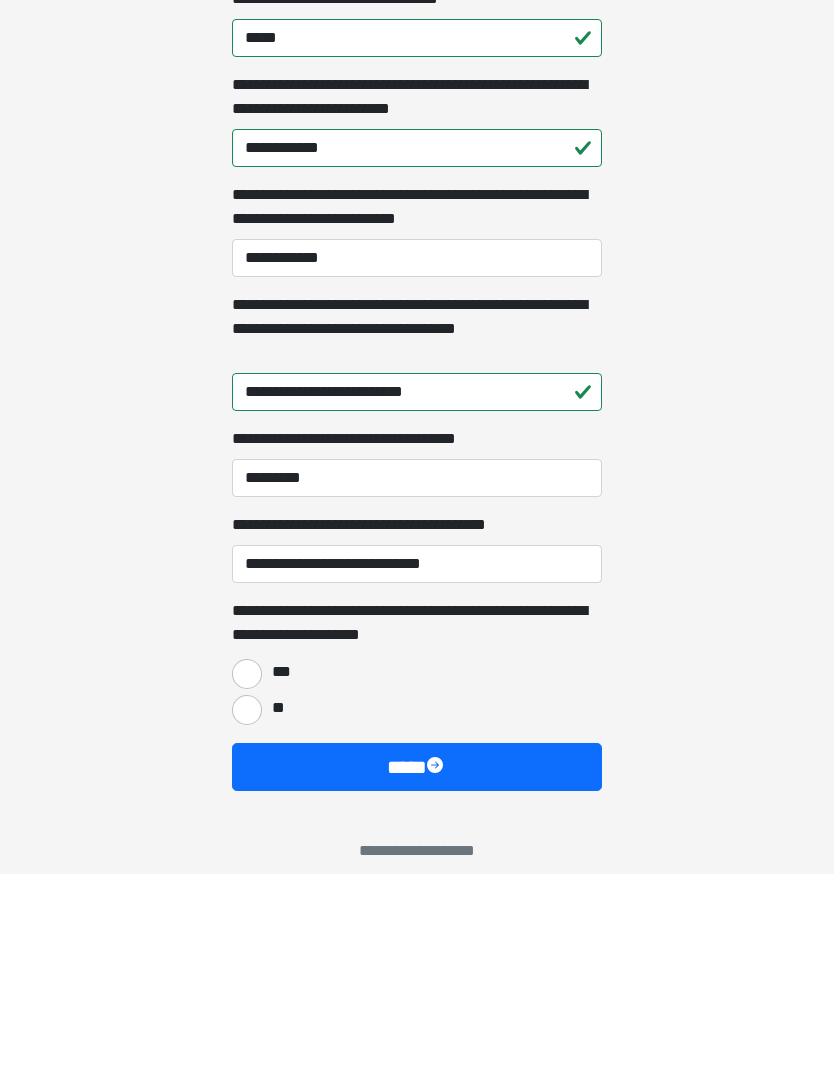 click on "***" at bounding box center [247, 882] 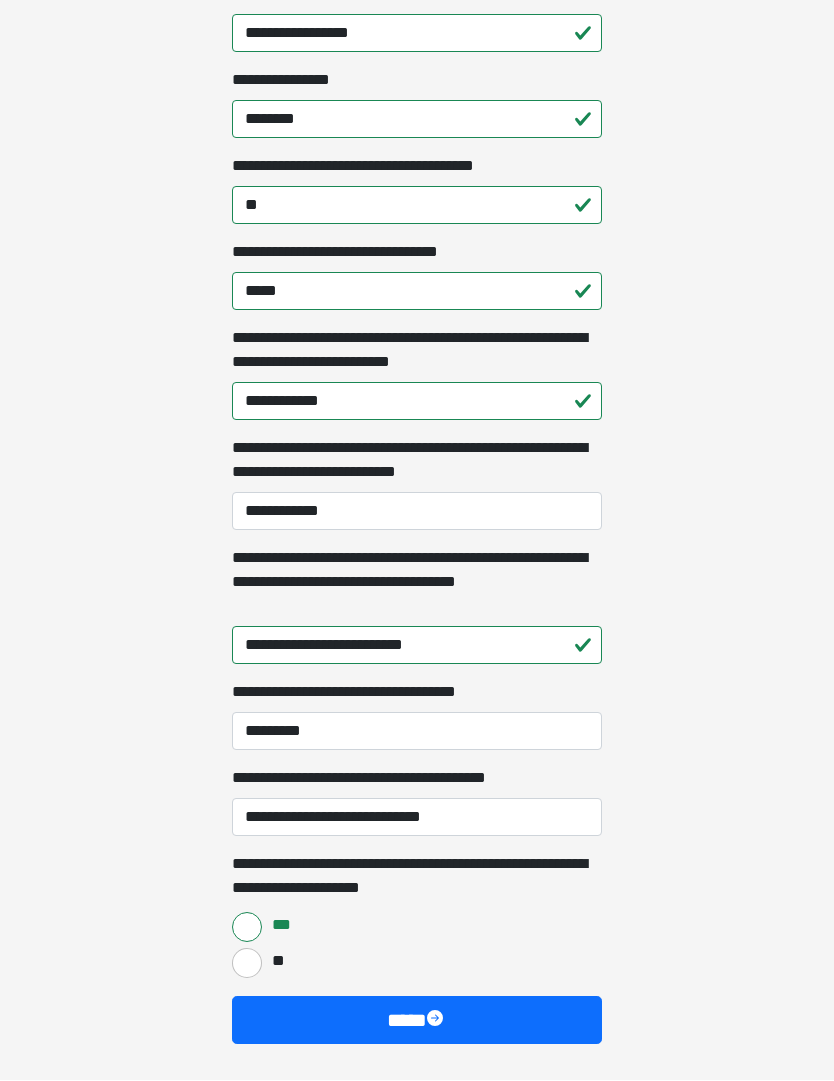 click on "****" at bounding box center [417, 1021] 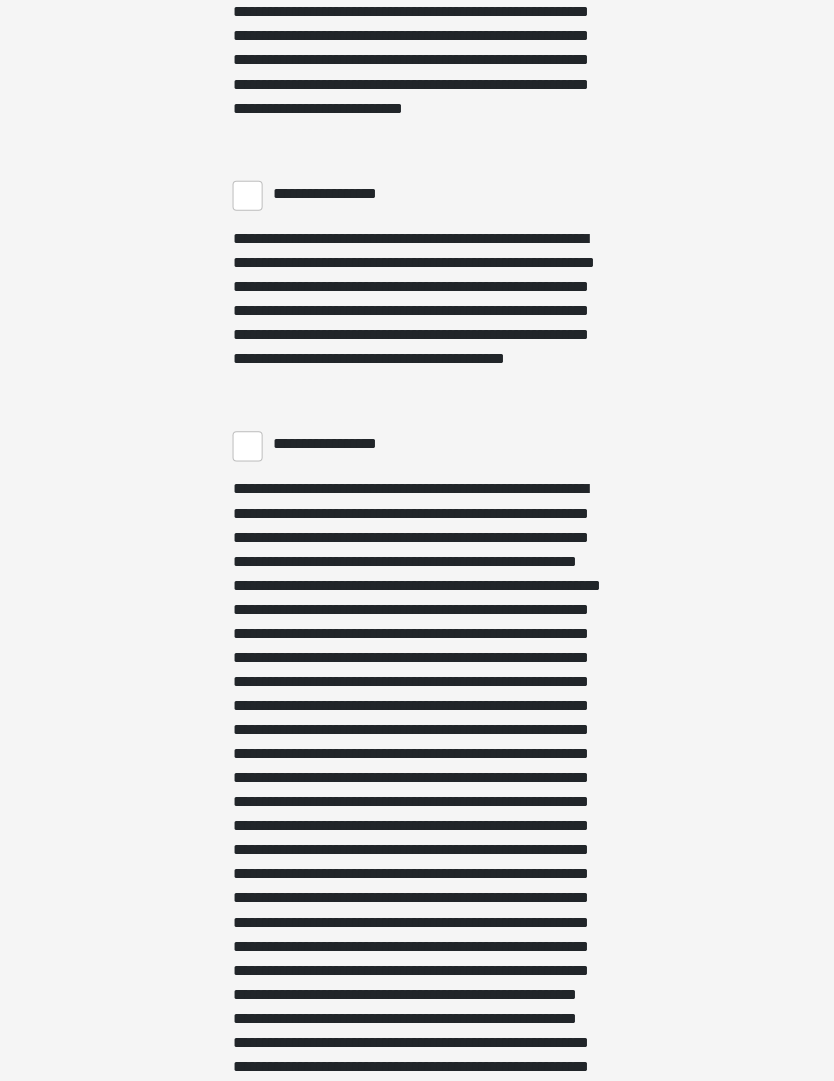 scroll, scrollTop: 2206, scrollLeft: 0, axis: vertical 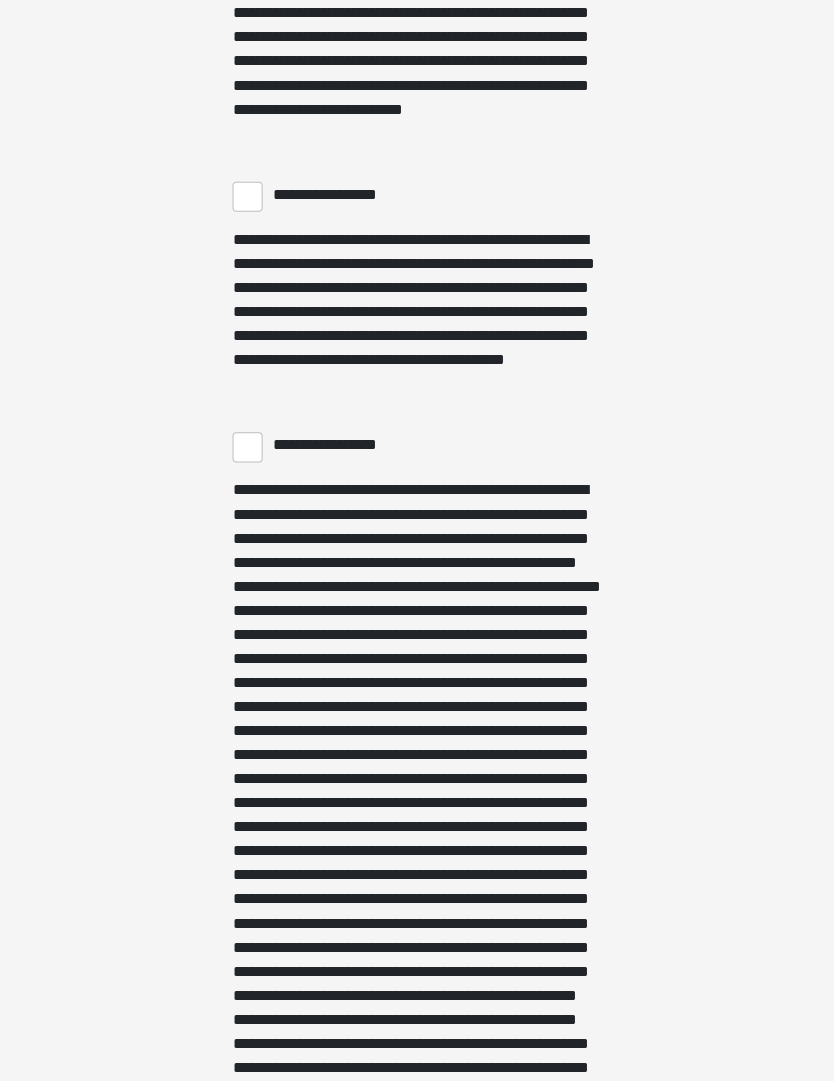 click on "**********" at bounding box center (247, 446) 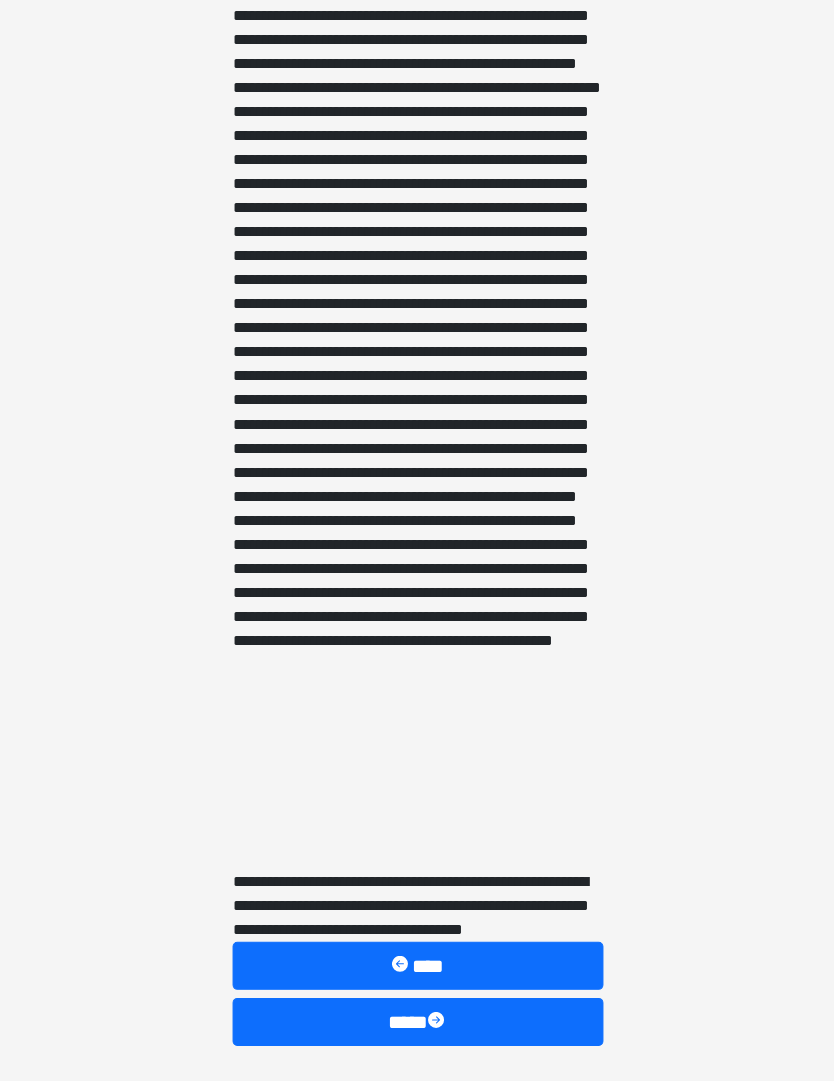 scroll, scrollTop: 2704, scrollLeft: 0, axis: vertical 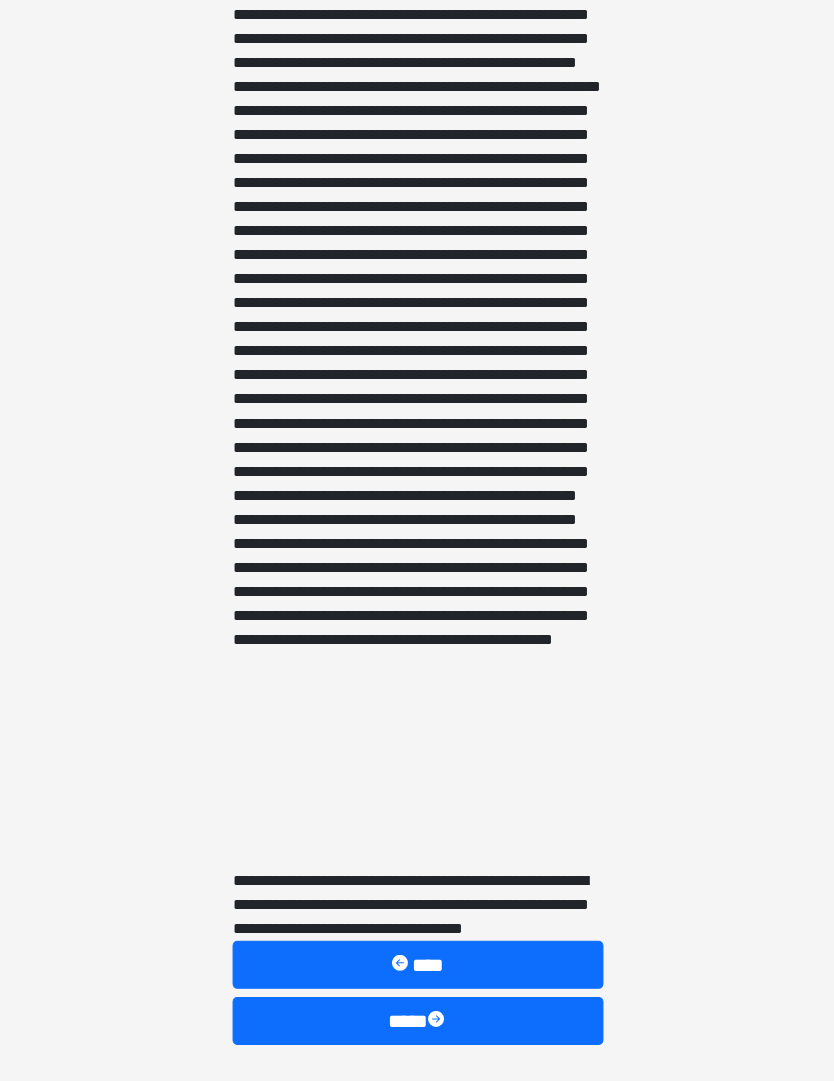 click on "****" at bounding box center [417, 1019] 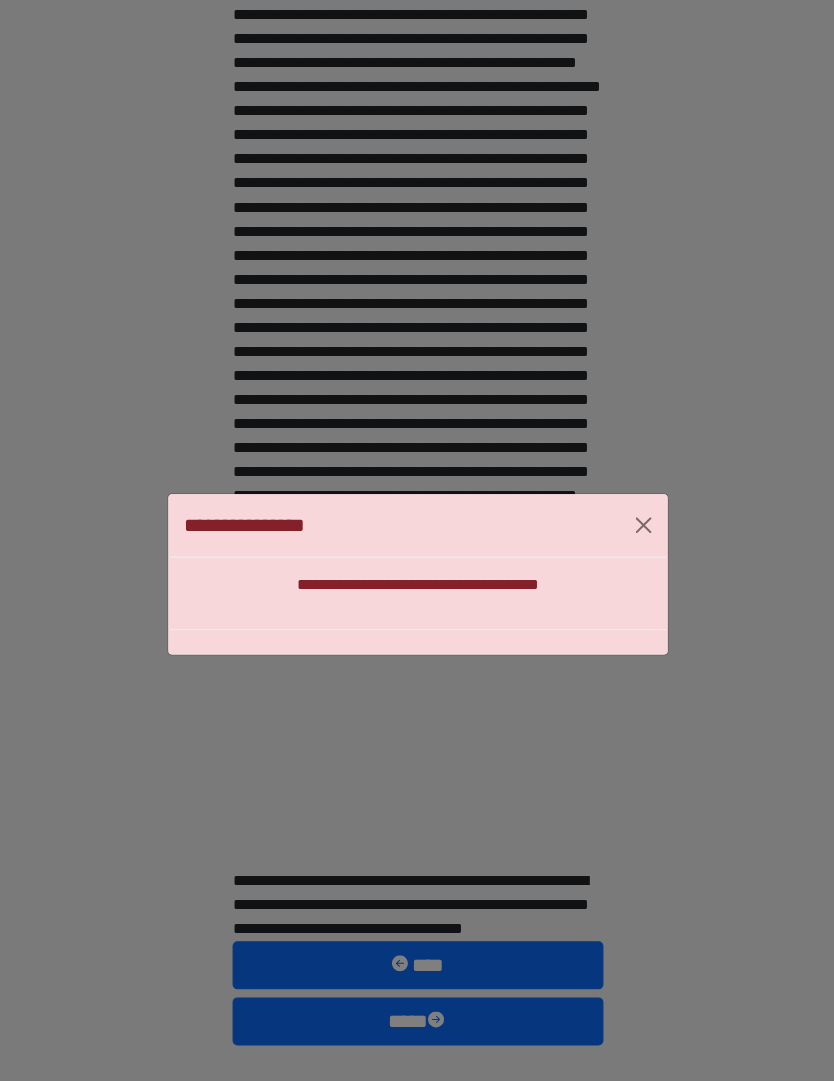 click at bounding box center (642, 524) 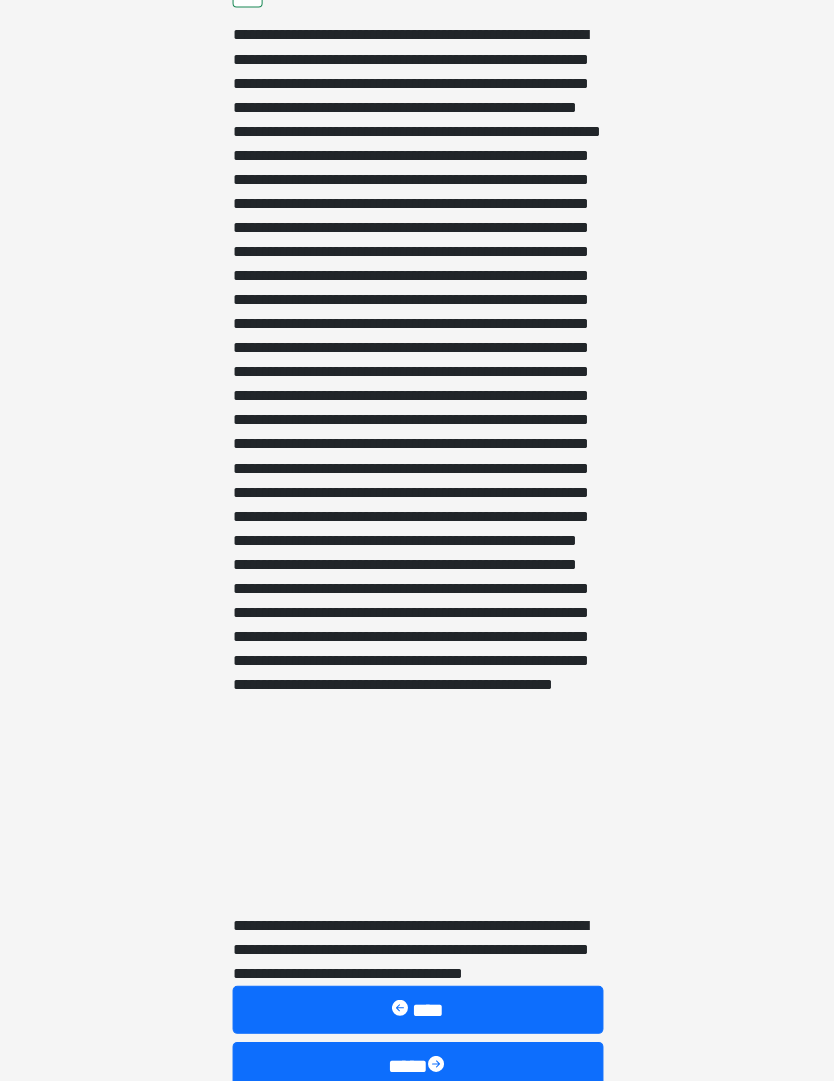 scroll, scrollTop: 2659, scrollLeft: 0, axis: vertical 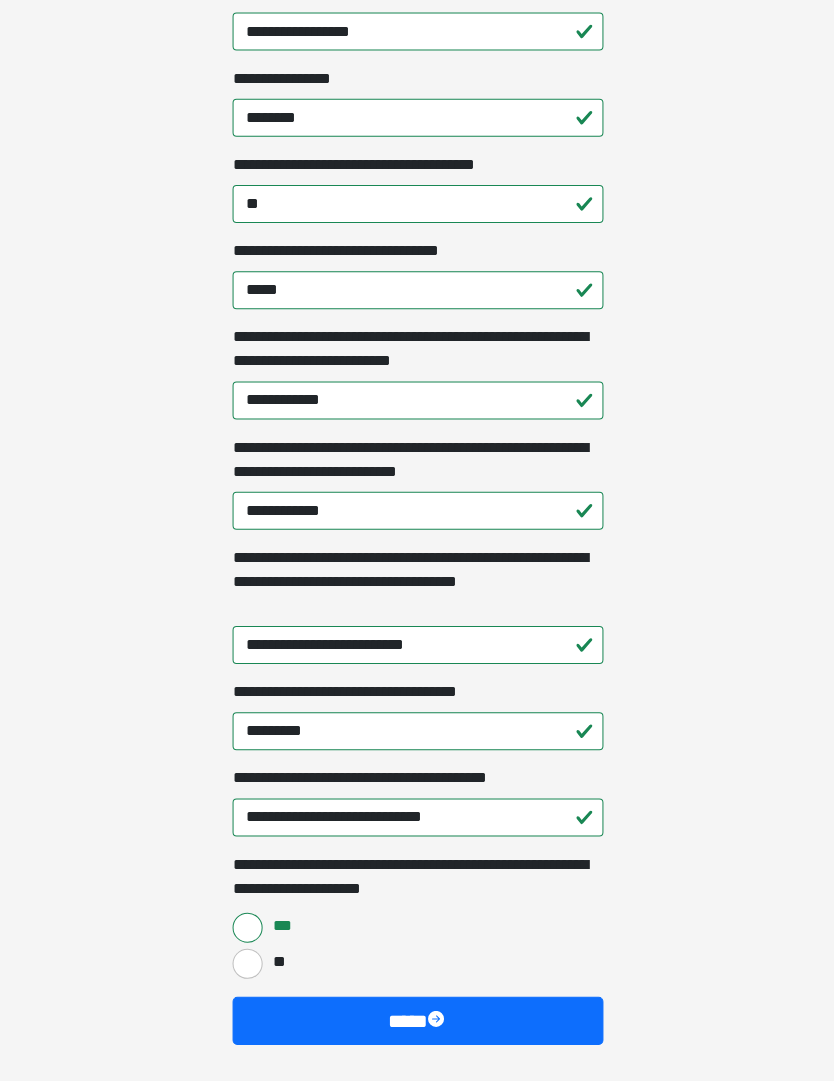 click on "****" at bounding box center [417, 1019] 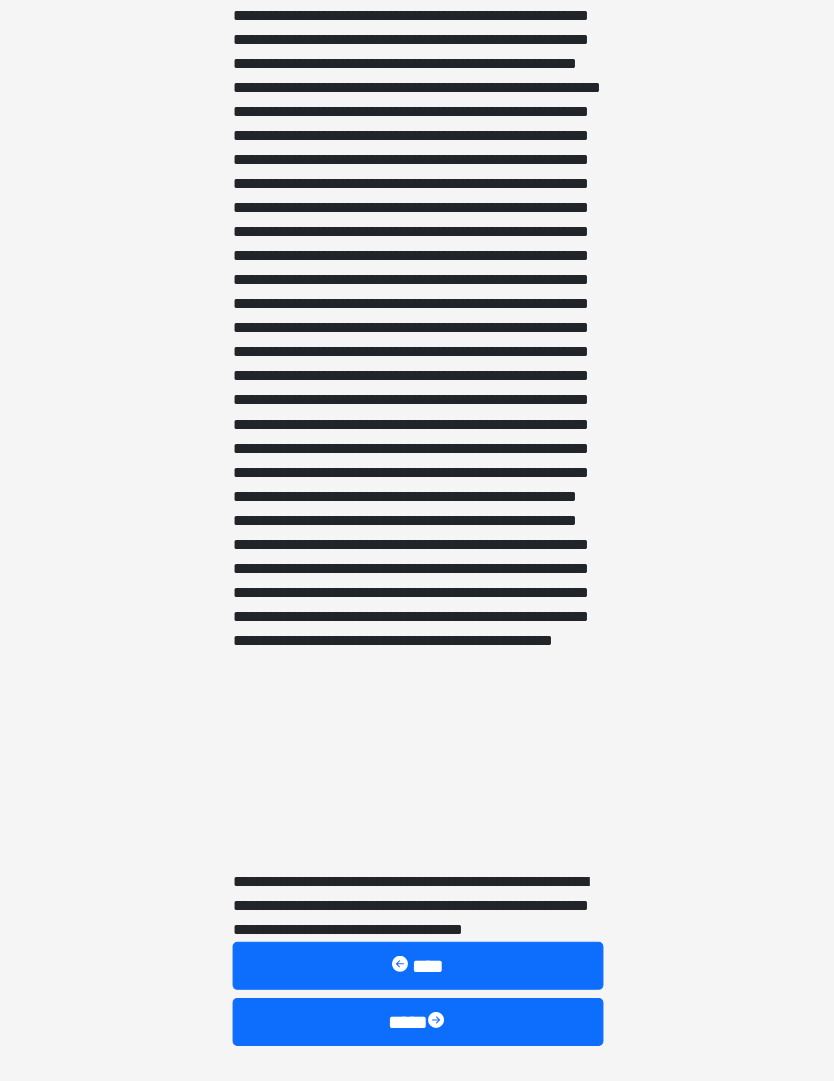 scroll, scrollTop: 2704, scrollLeft: 0, axis: vertical 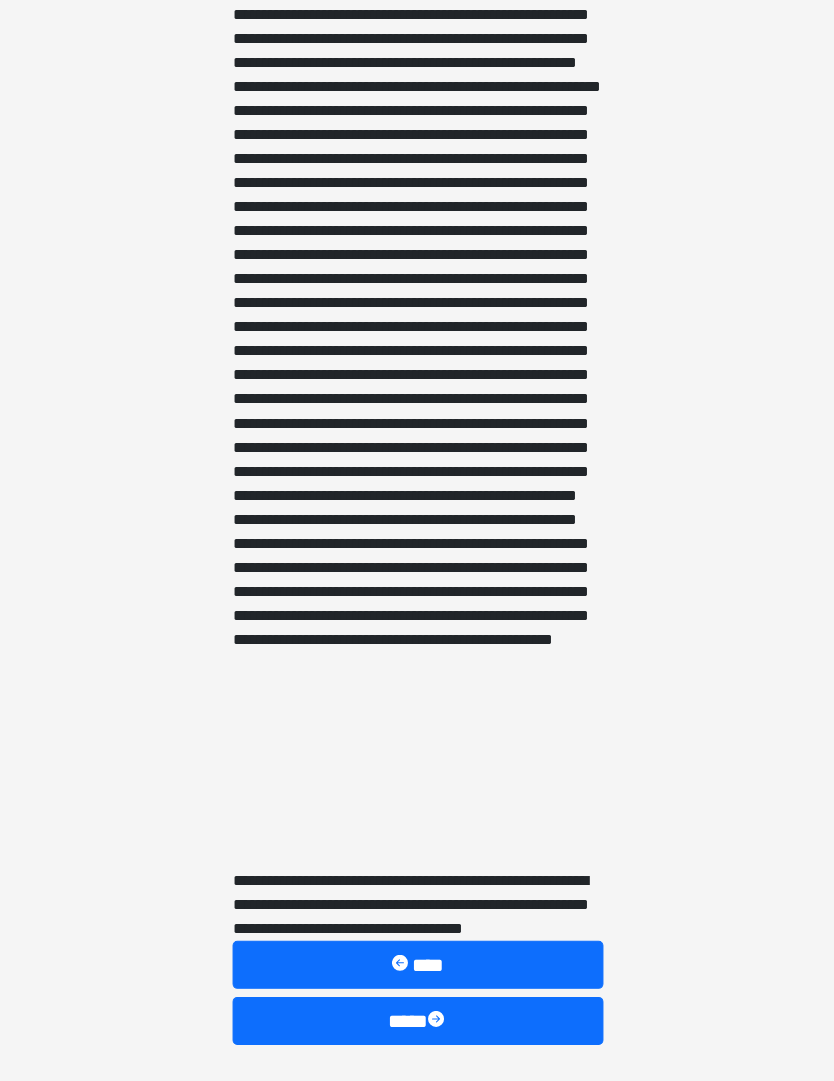 click on "****" at bounding box center (417, 1019) 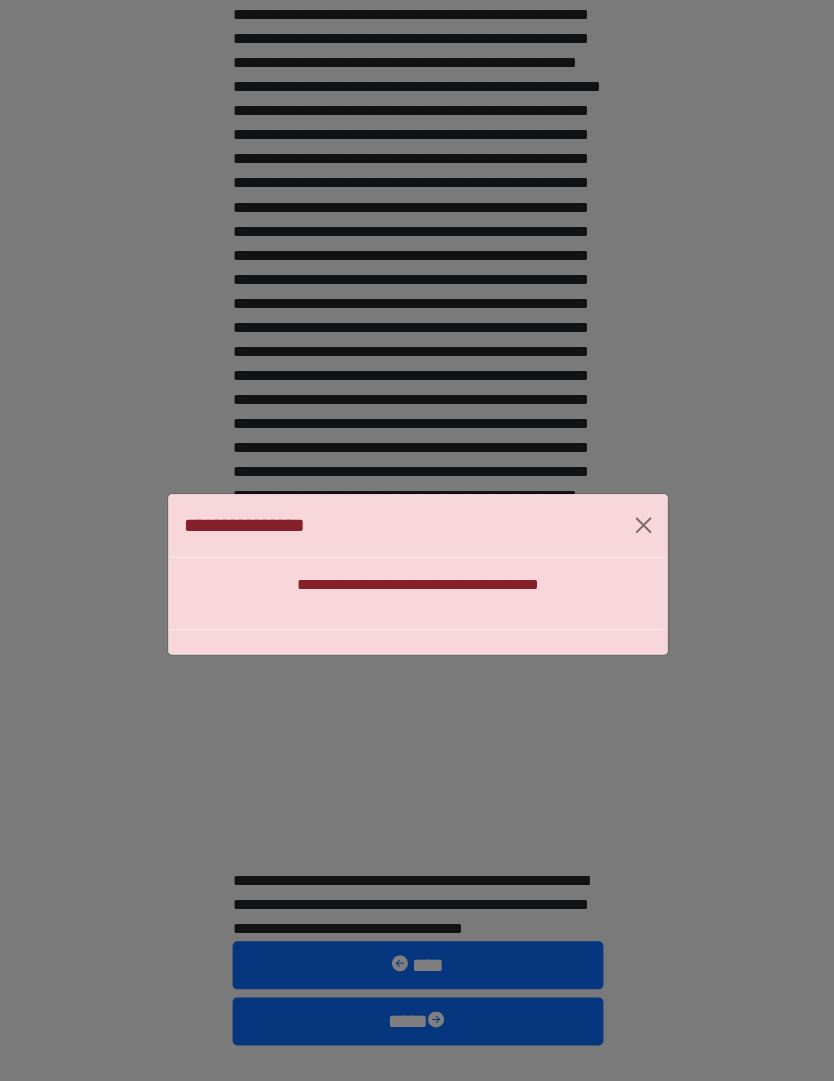 click at bounding box center [642, 524] 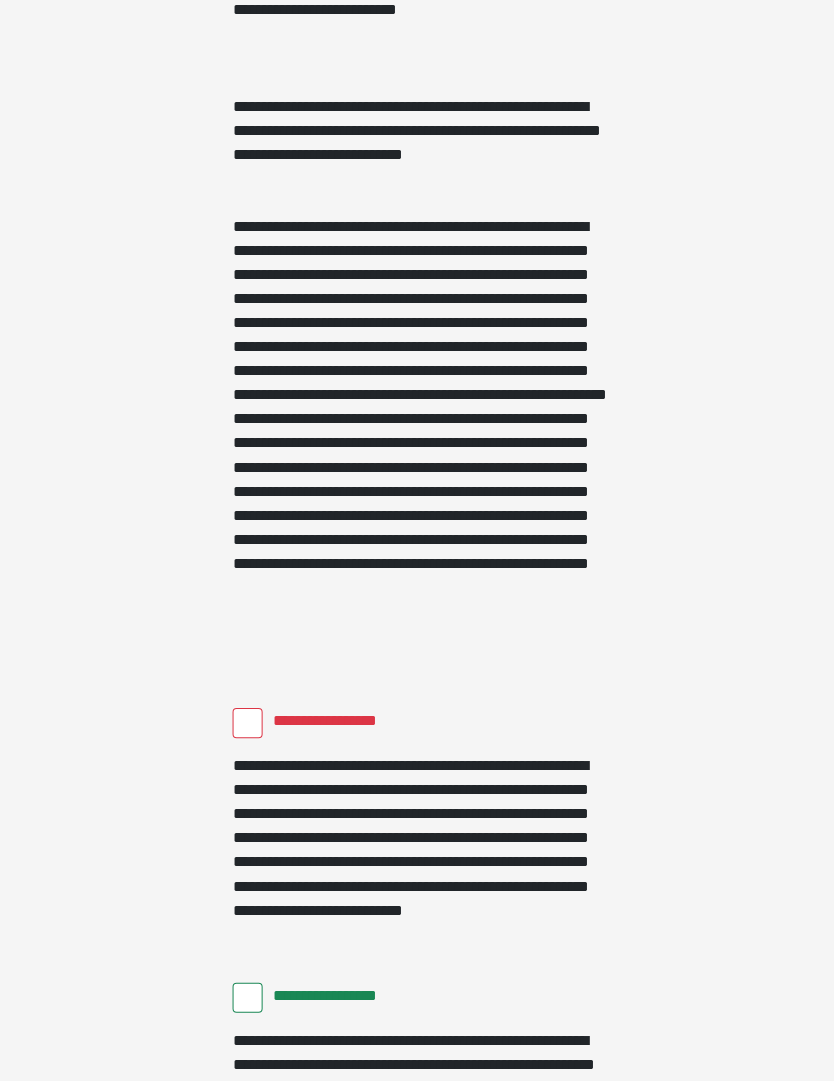 scroll, scrollTop: 1406, scrollLeft: 0, axis: vertical 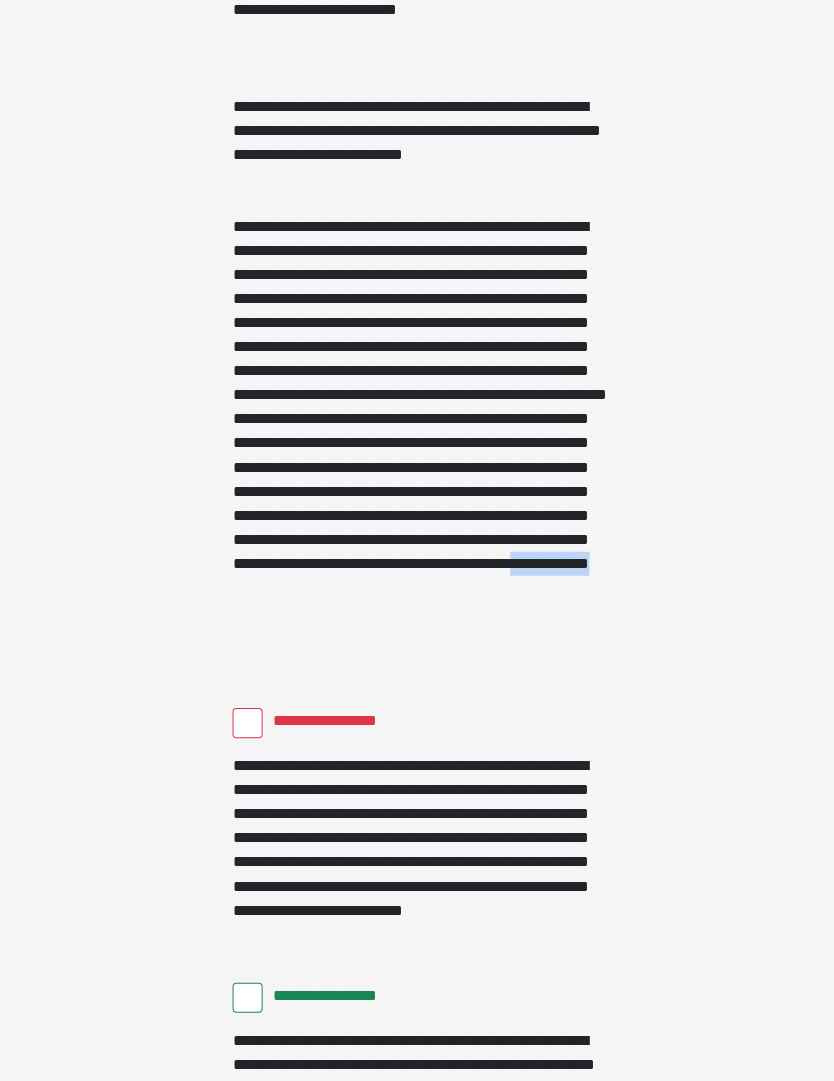 click on "**********" at bounding box center (247, 722) 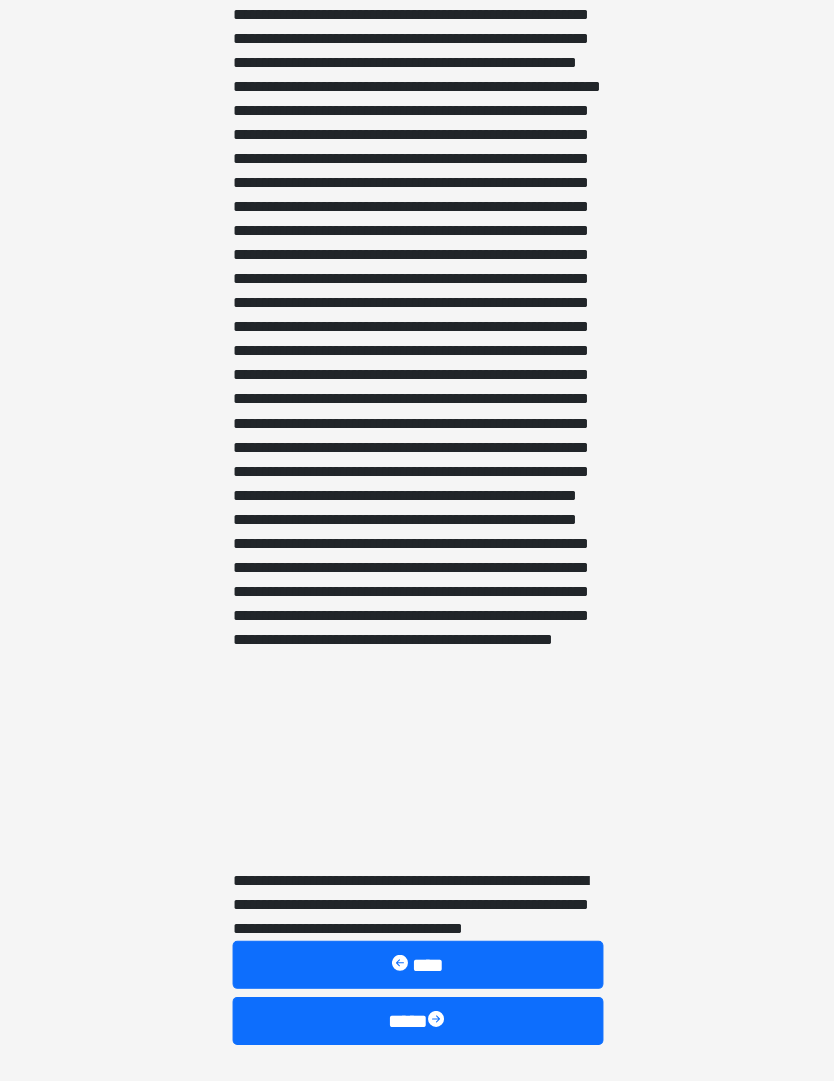 click on "****" at bounding box center (417, 1019) 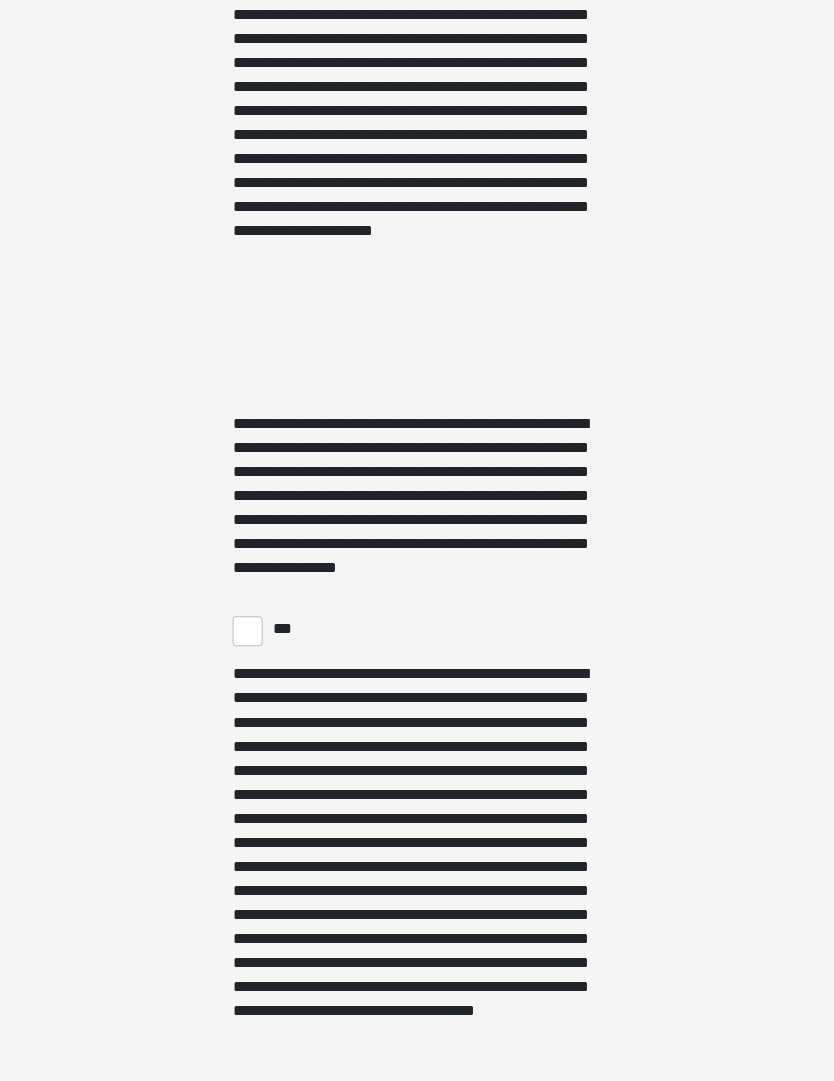 scroll, scrollTop: 4488, scrollLeft: 0, axis: vertical 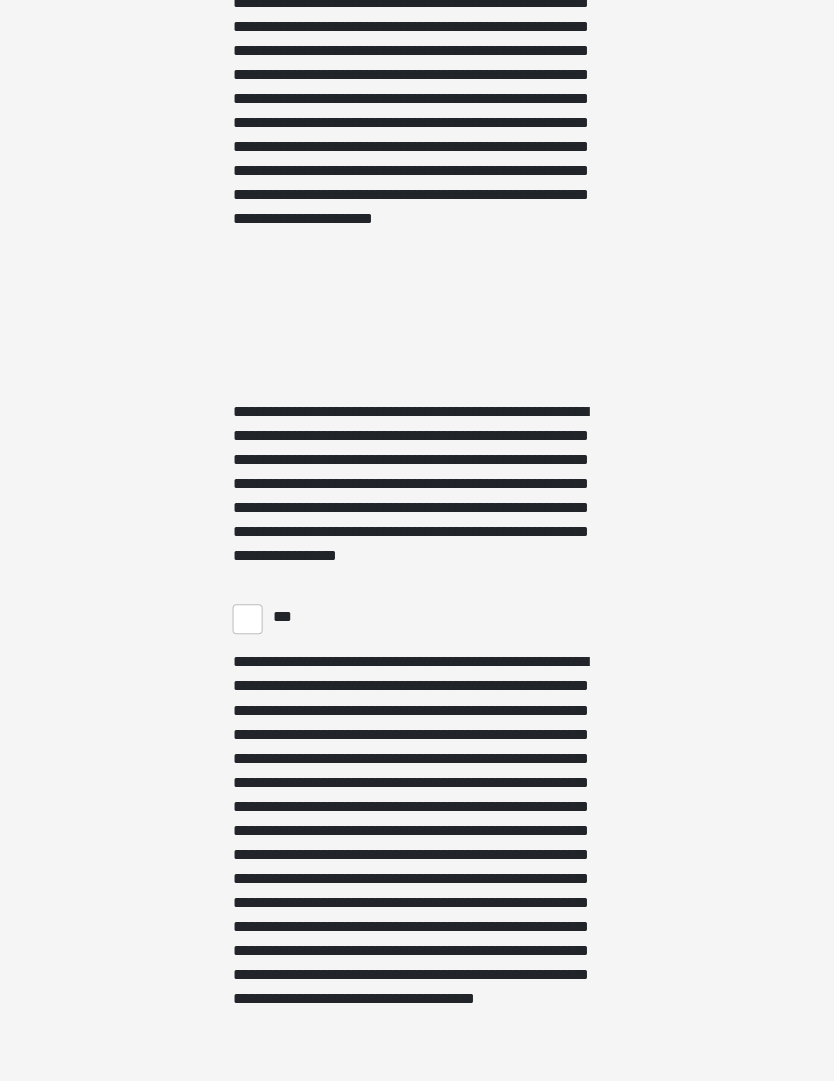 click on "***" at bounding box center (247, 618) 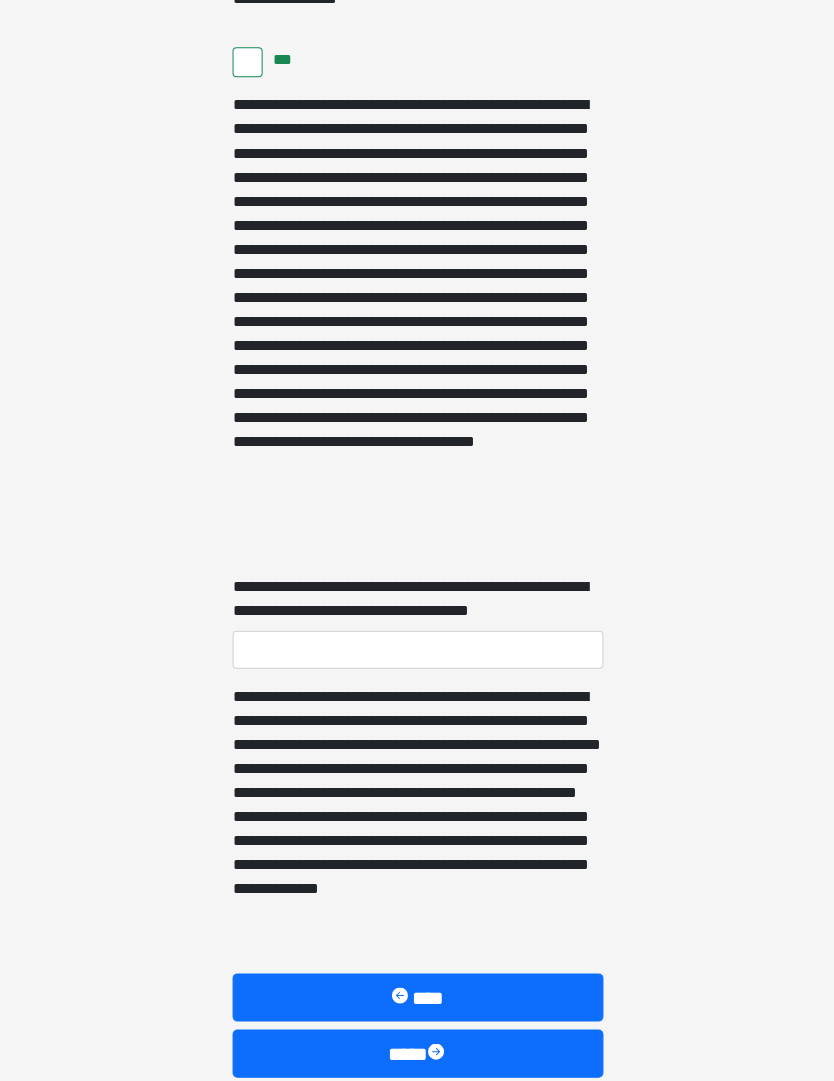 scroll, scrollTop: 5066, scrollLeft: 0, axis: vertical 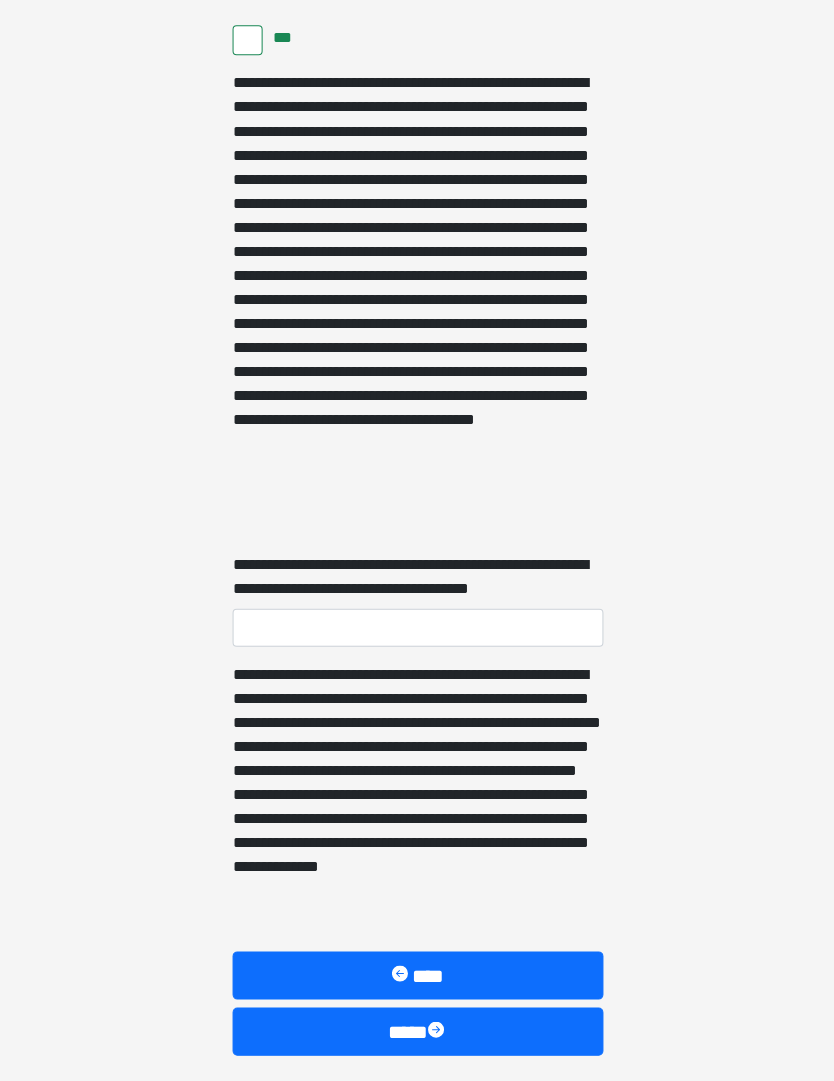 click on "****" at bounding box center (417, 1029) 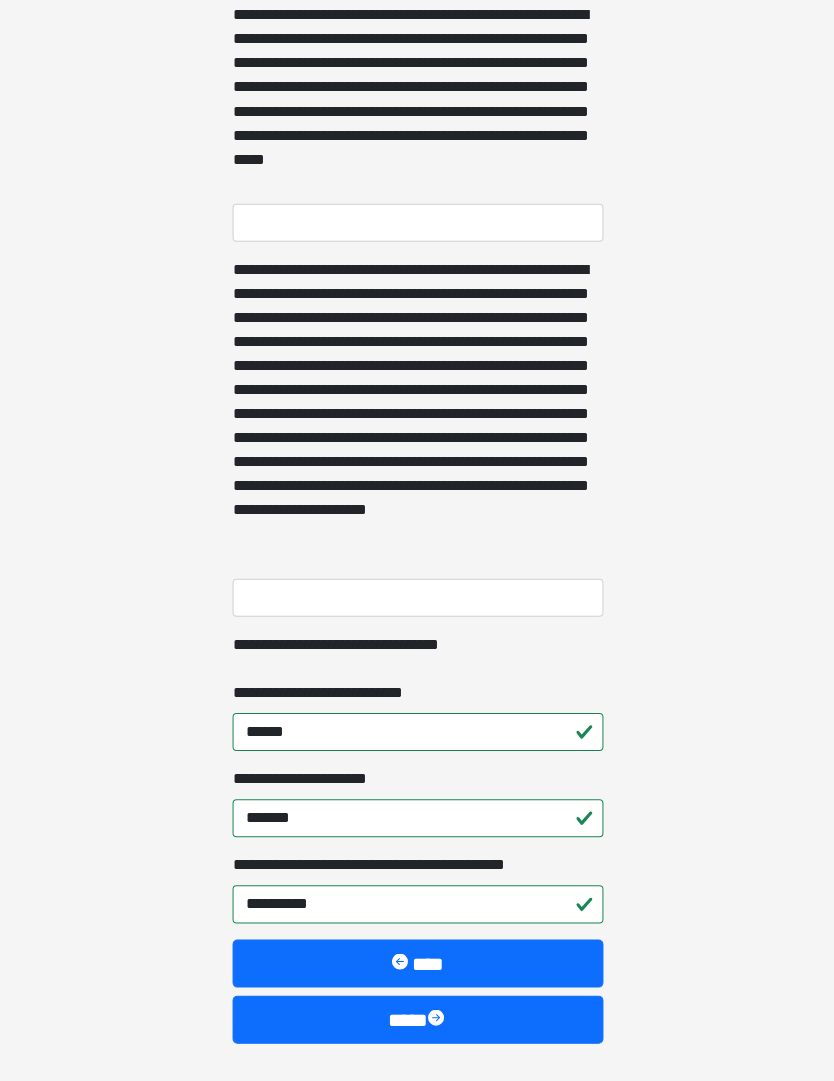 scroll, scrollTop: 514, scrollLeft: 0, axis: vertical 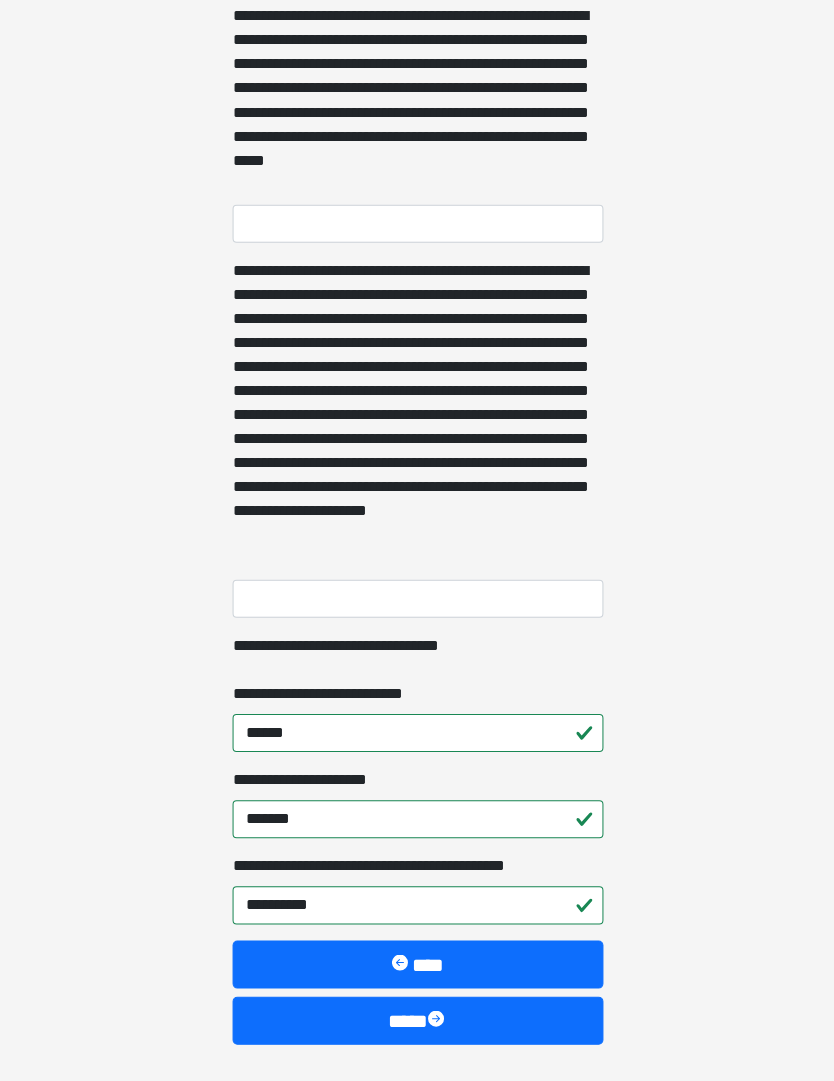 click on "****" at bounding box center [417, 1019] 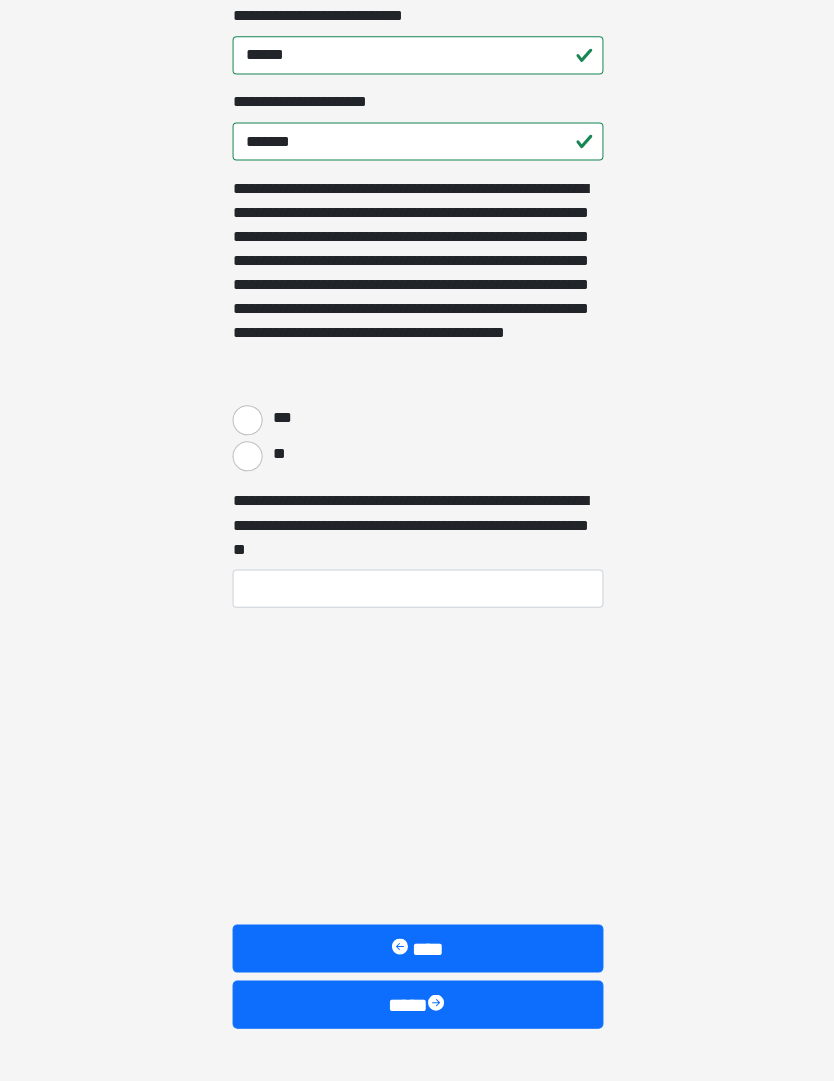 scroll, scrollTop: 174, scrollLeft: 0, axis: vertical 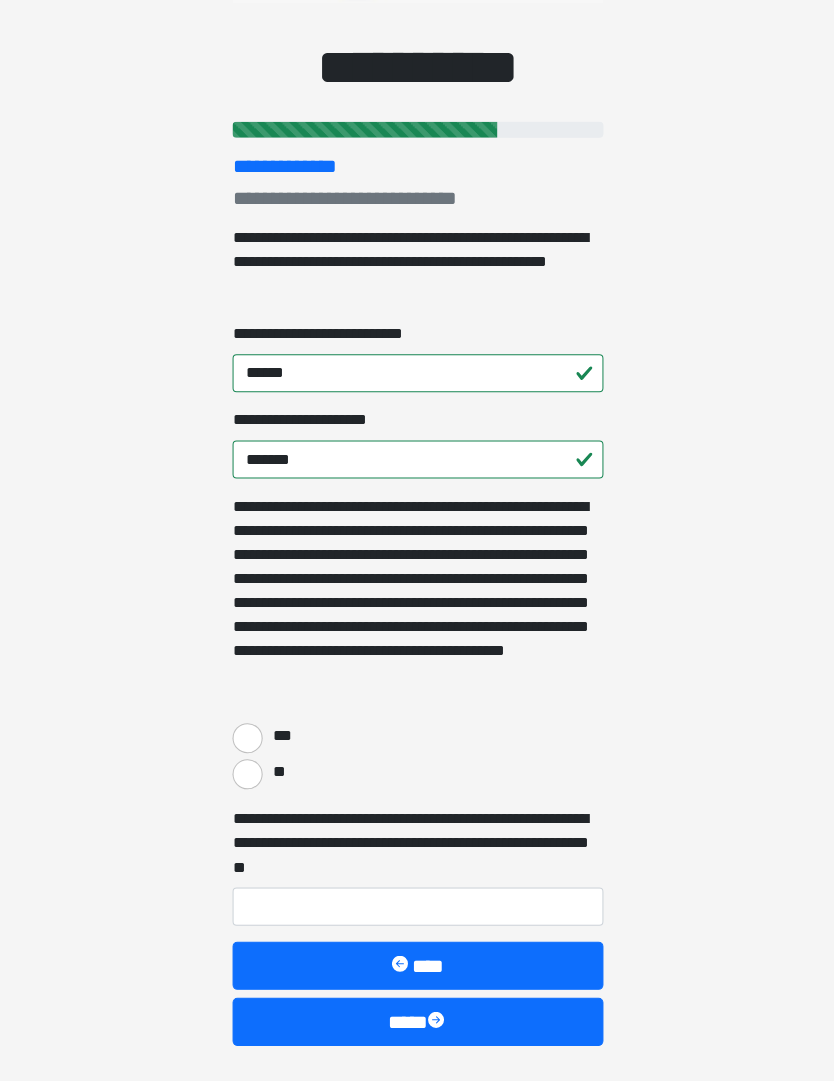 click on "***" at bounding box center [247, 736] 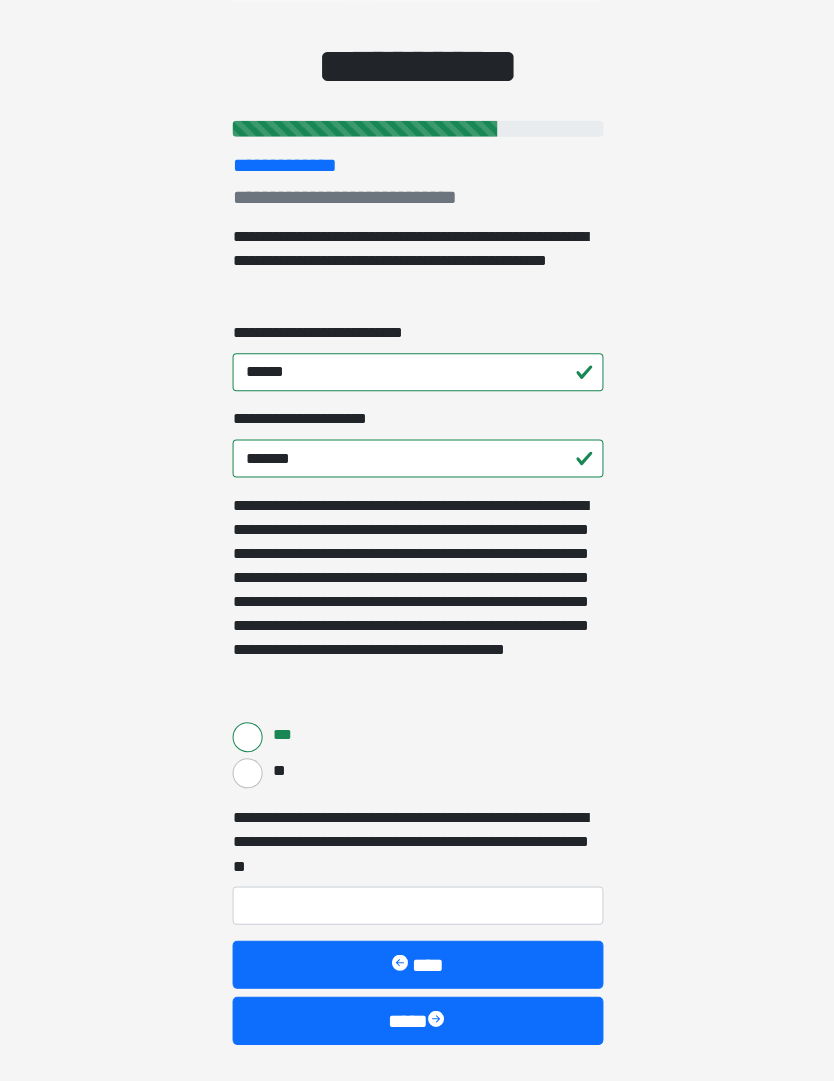 scroll, scrollTop: 174, scrollLeft: 0, axis: vertical 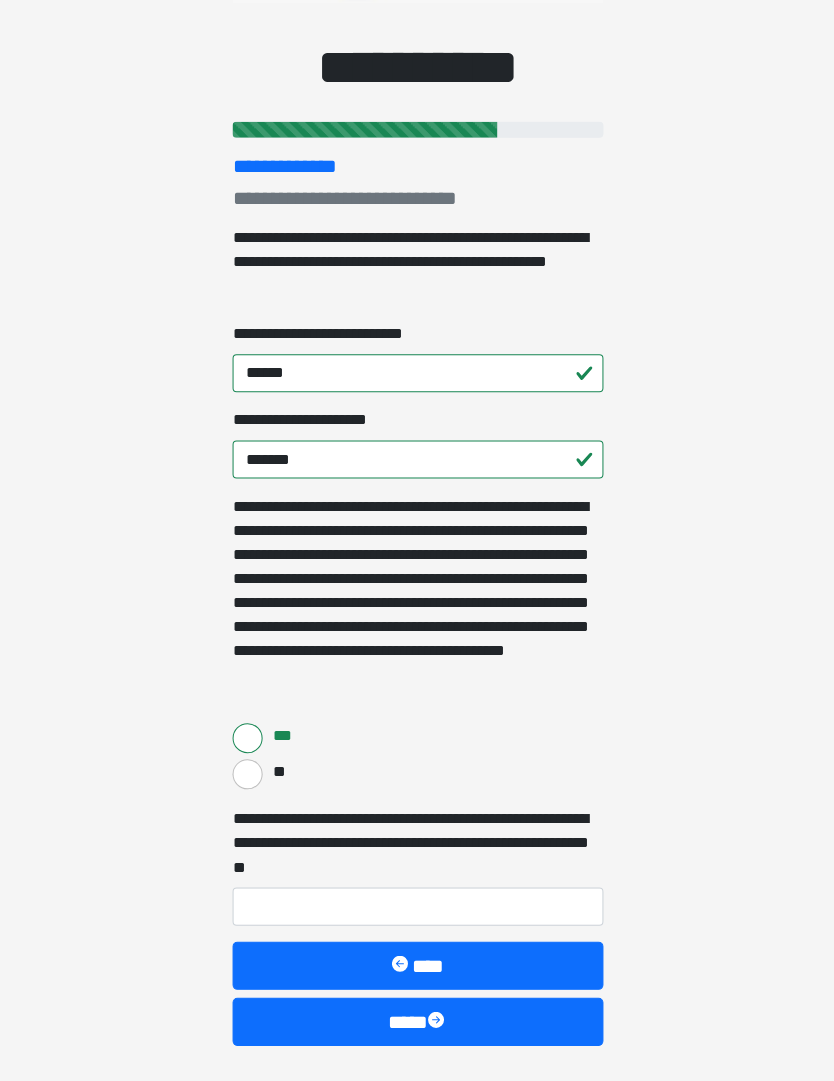 click on "****" at bounding box center (417, 1019) 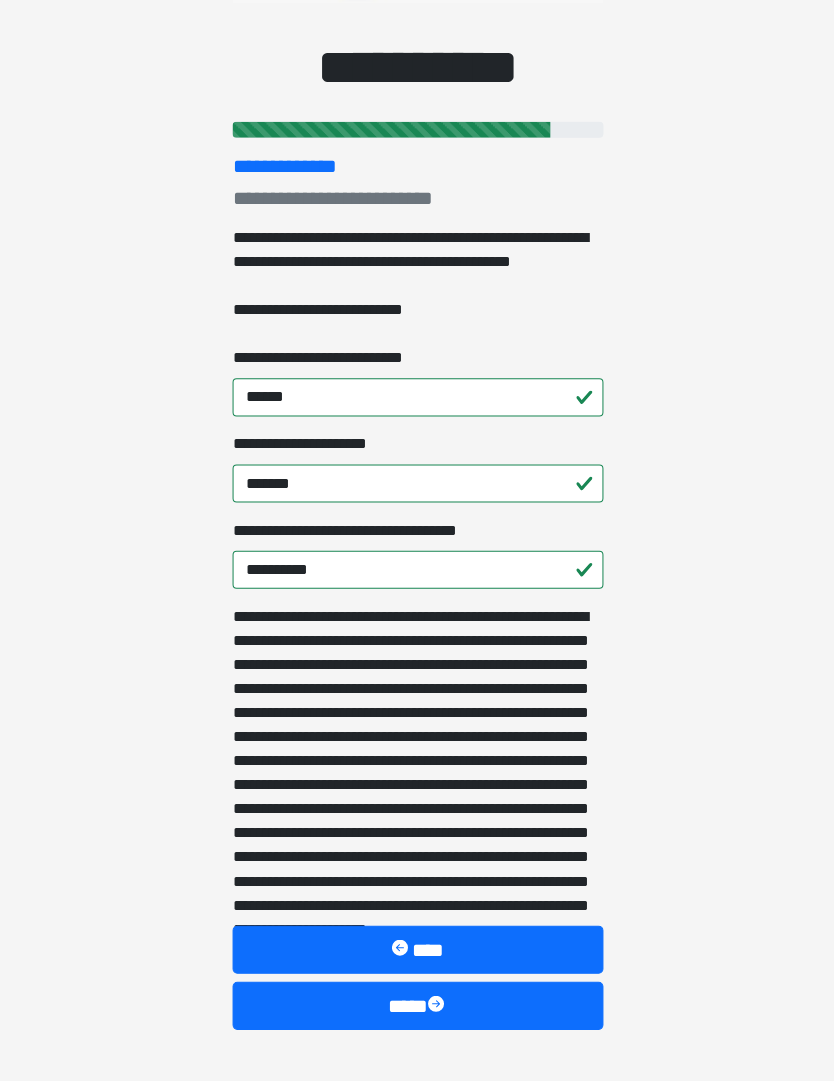 scroll, scrollTop: 173, scrollLeft: 0, axis: vertical 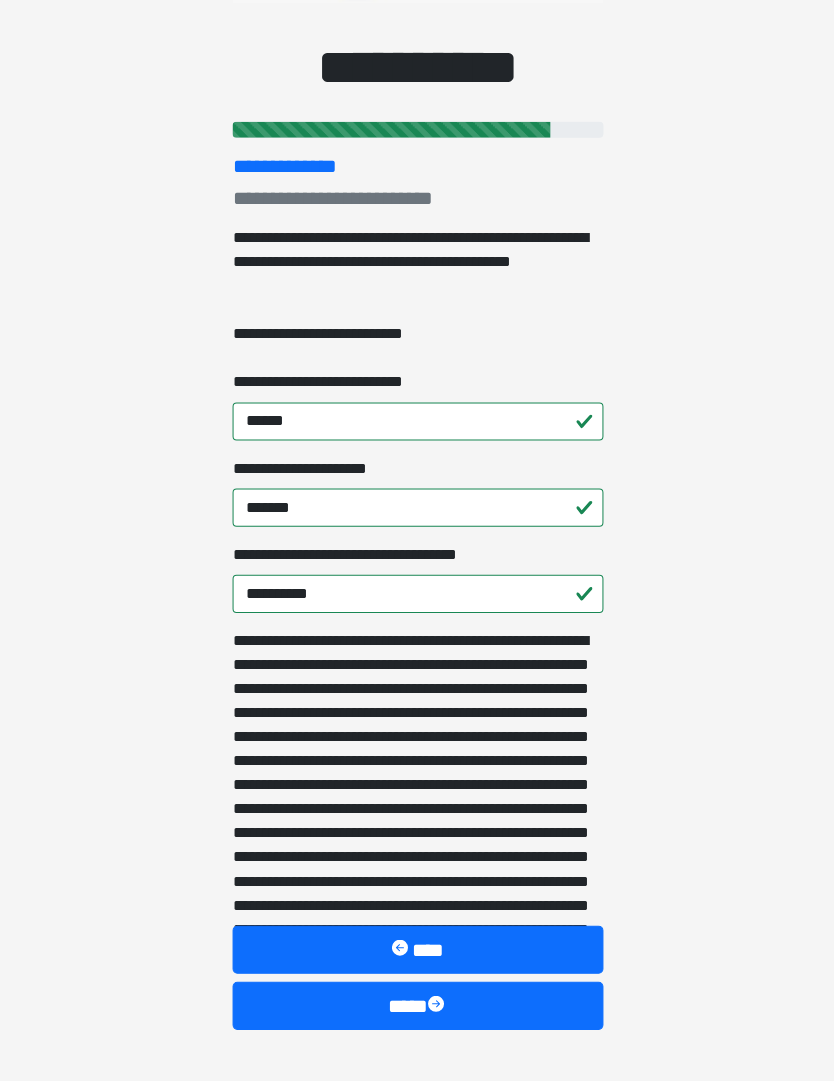click on "**********" at bounding box center [417, 832] 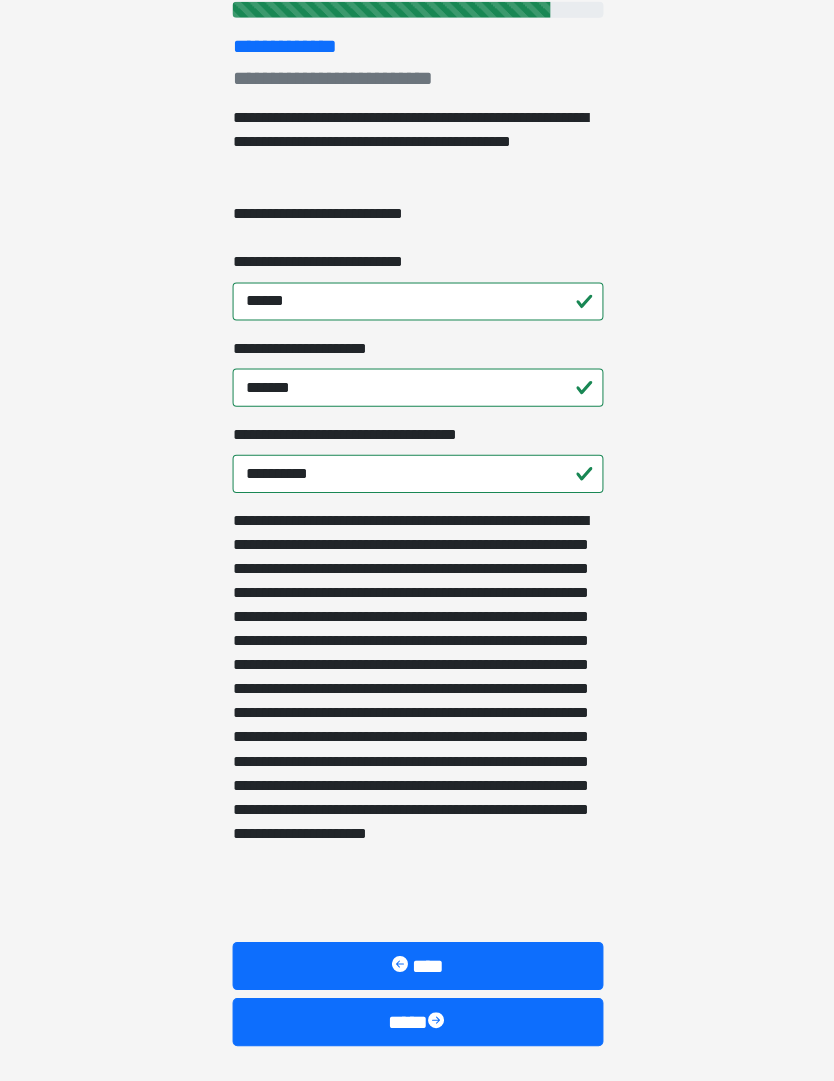 scroll, scrollTop: 294, scrollLeft: 0, axis: vertical 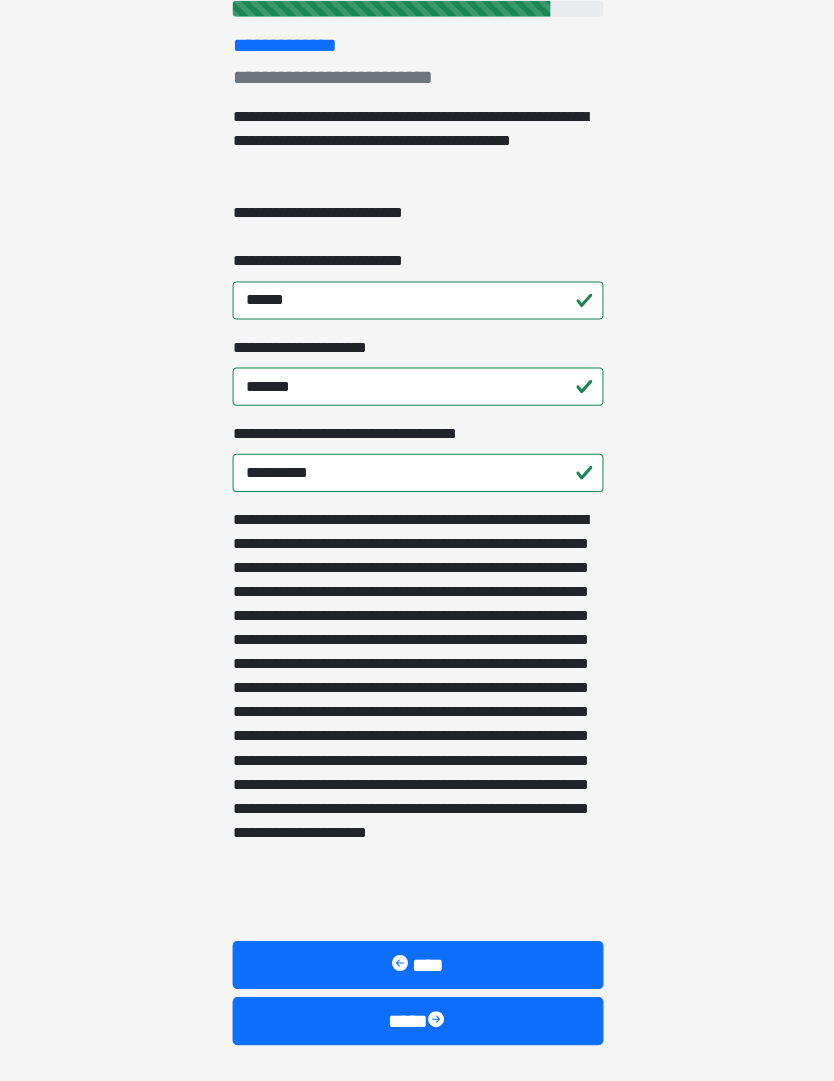 click on "****" at bounding box center (417, 1019) 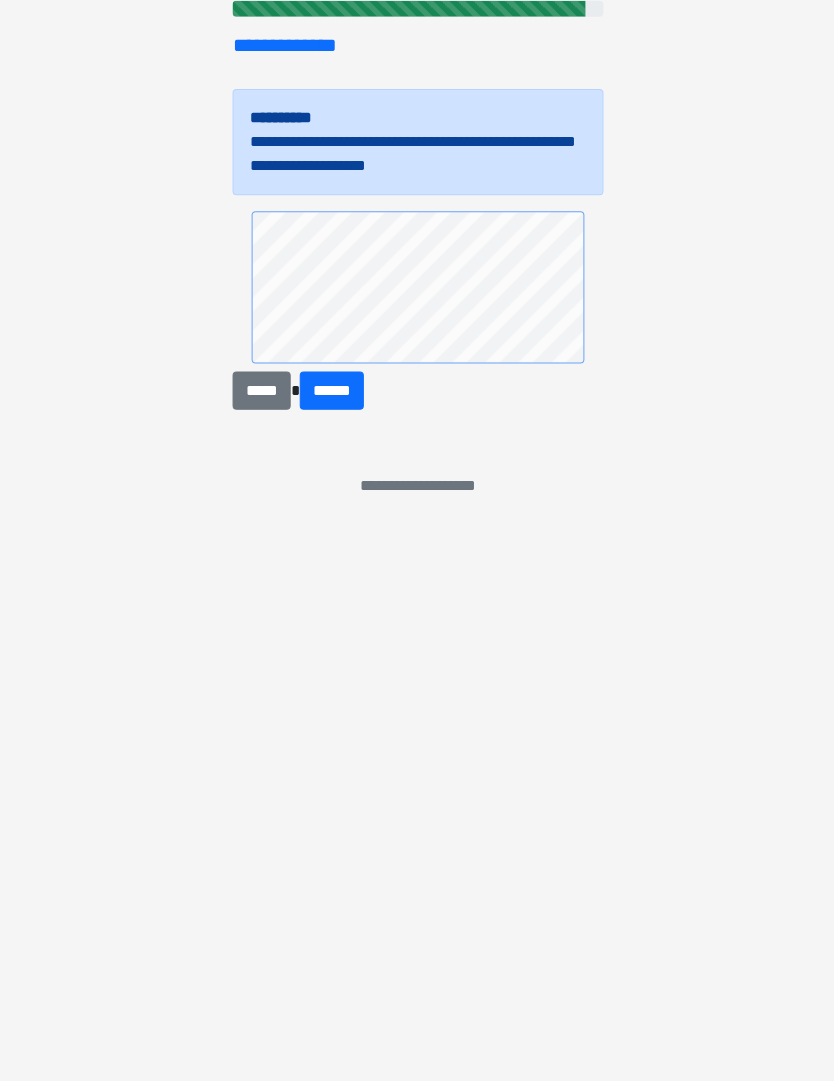 scroll, scrollTop: 0, scrollLeft: 0, axis: both 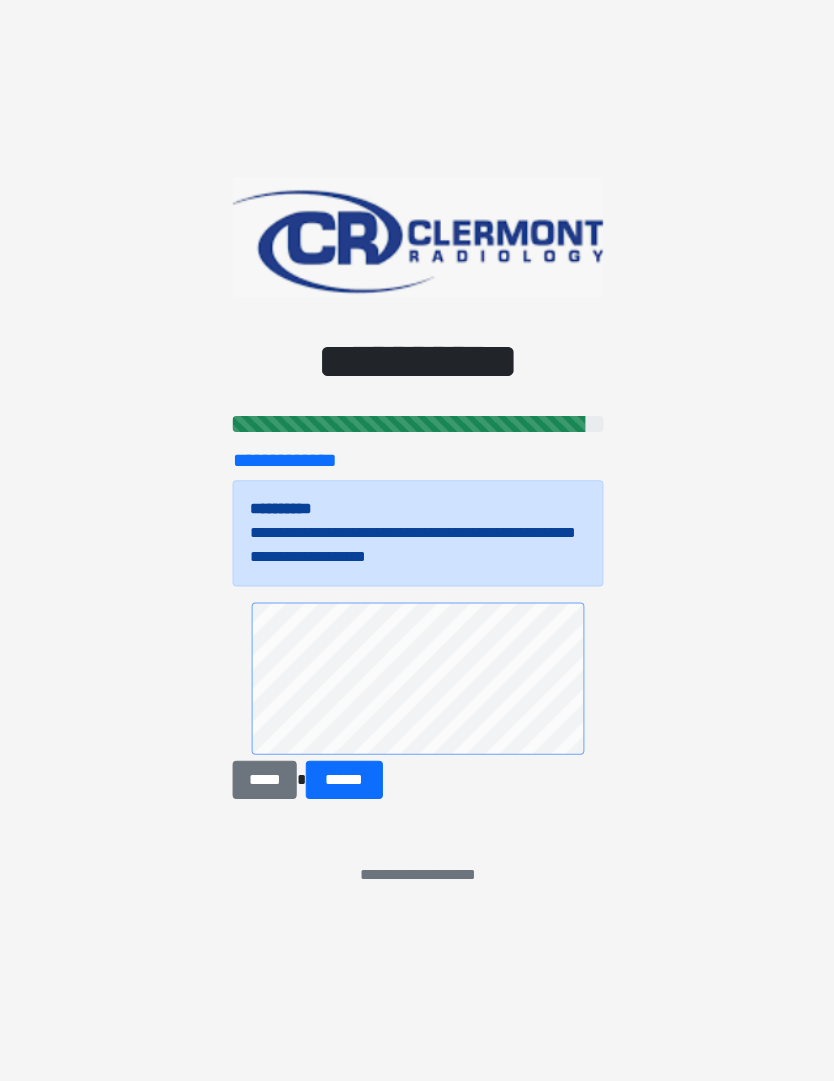click on "******" at bounding box center (343, 780) 